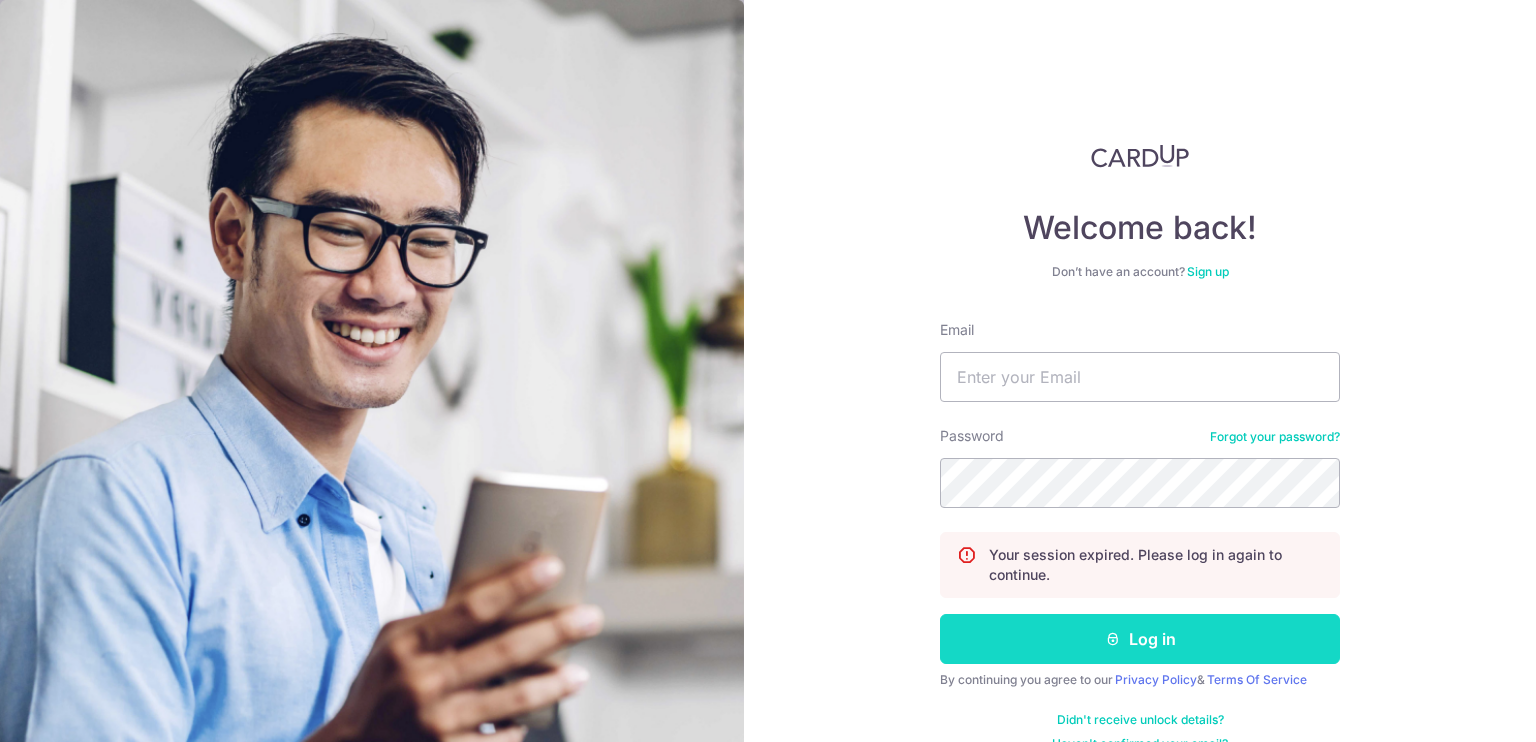 scroll, scrollTop: 0, scrollLeft: 0, axis: both 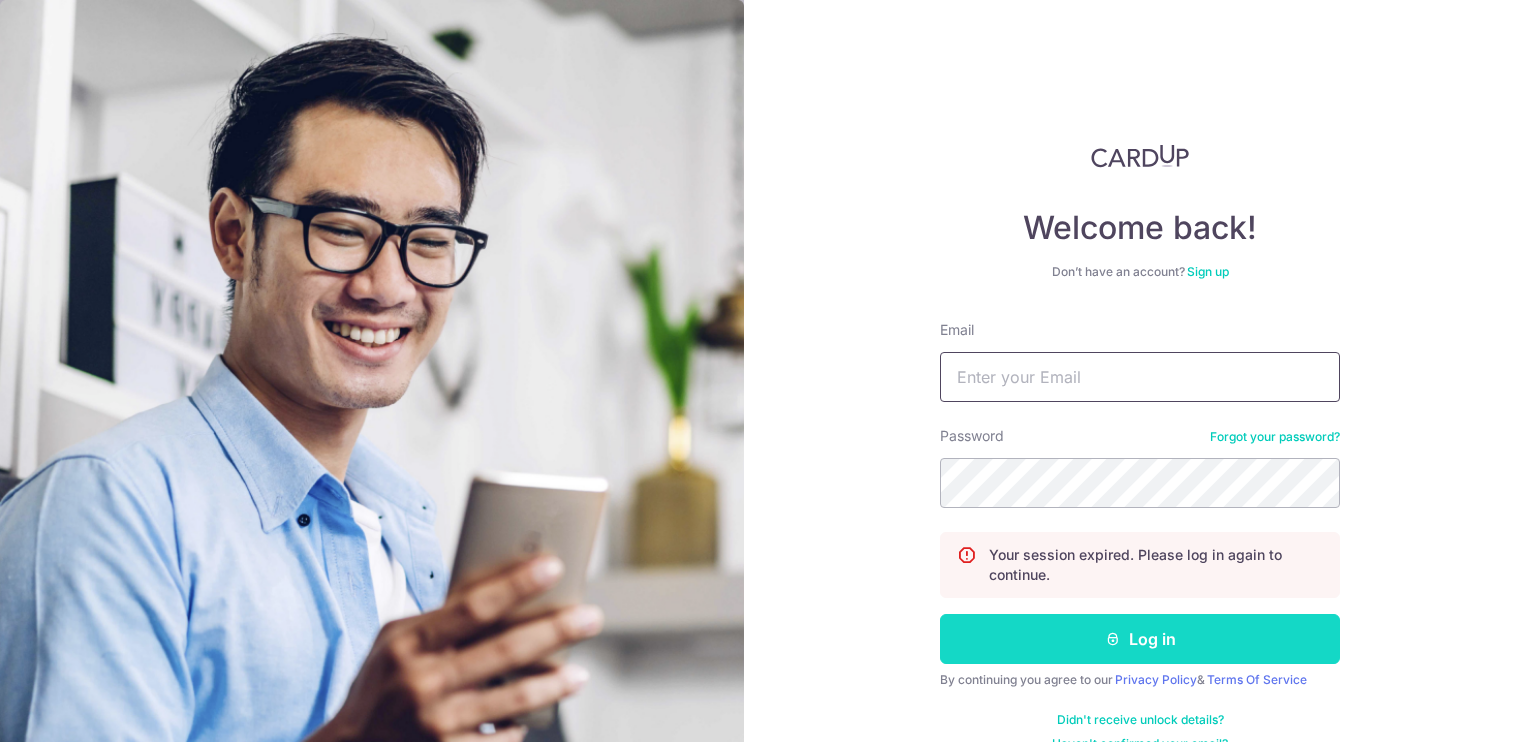 type on "[EMAIL]" 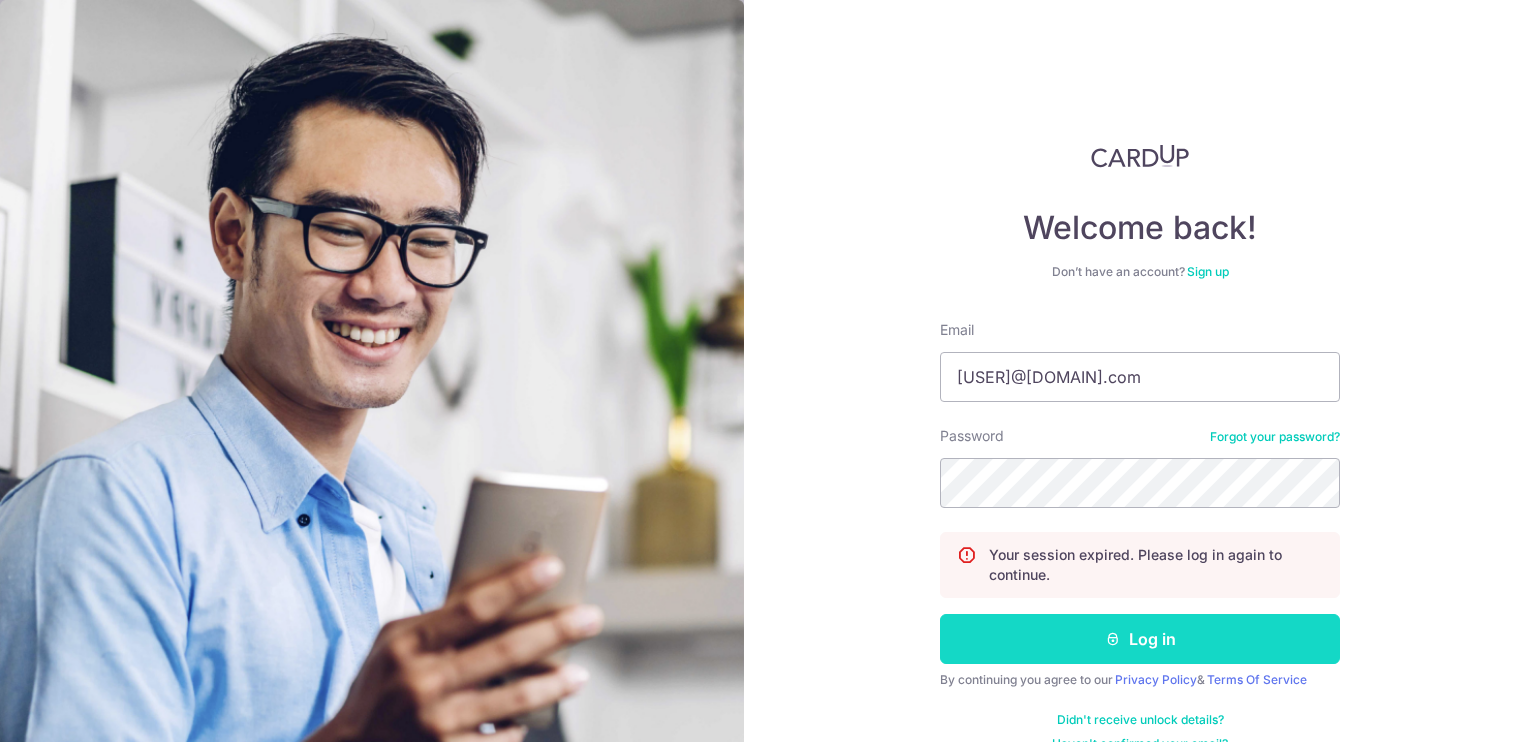 click on "Log in" at bounding box center (1140, 639) 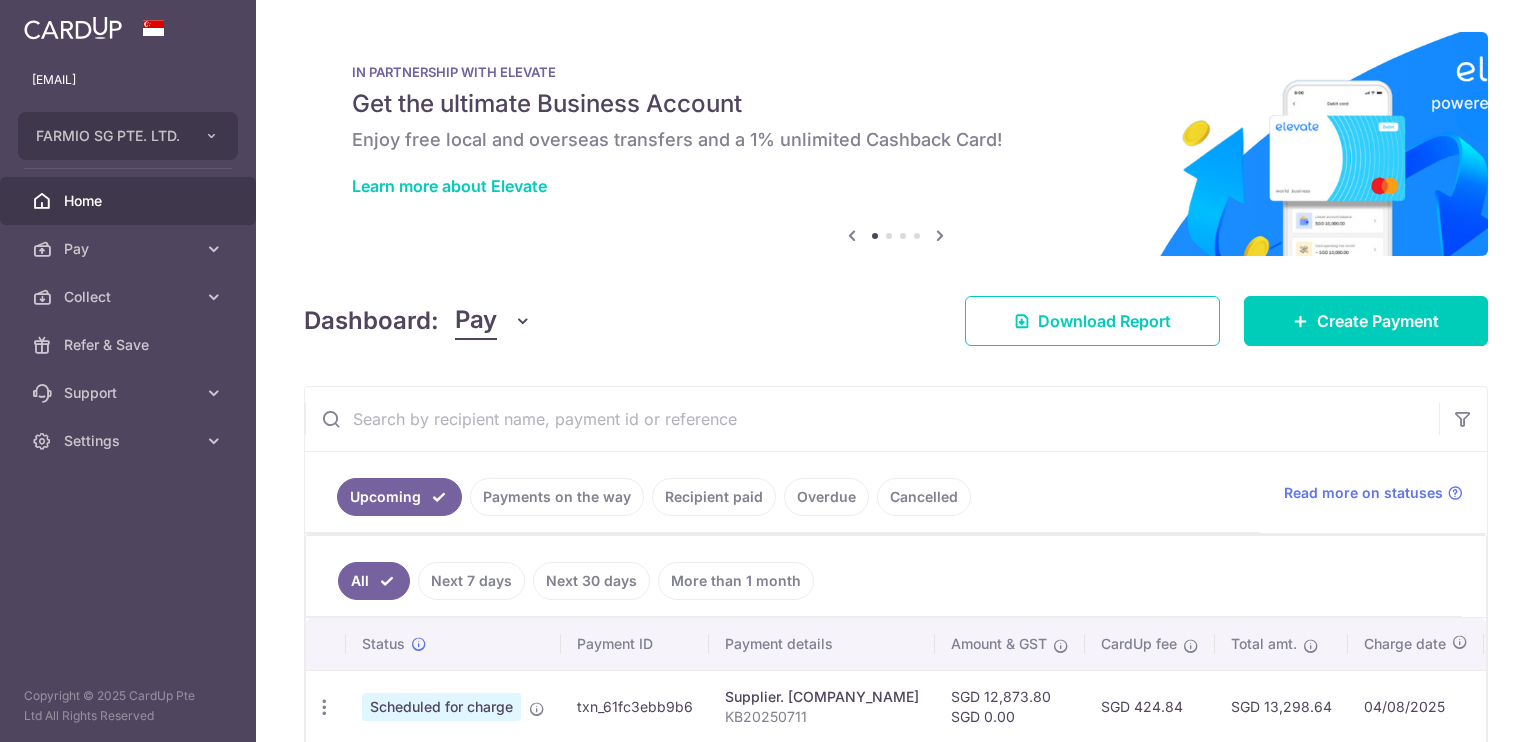 scroll, scrollTop: 0, scrollLeft: 0, axis: both 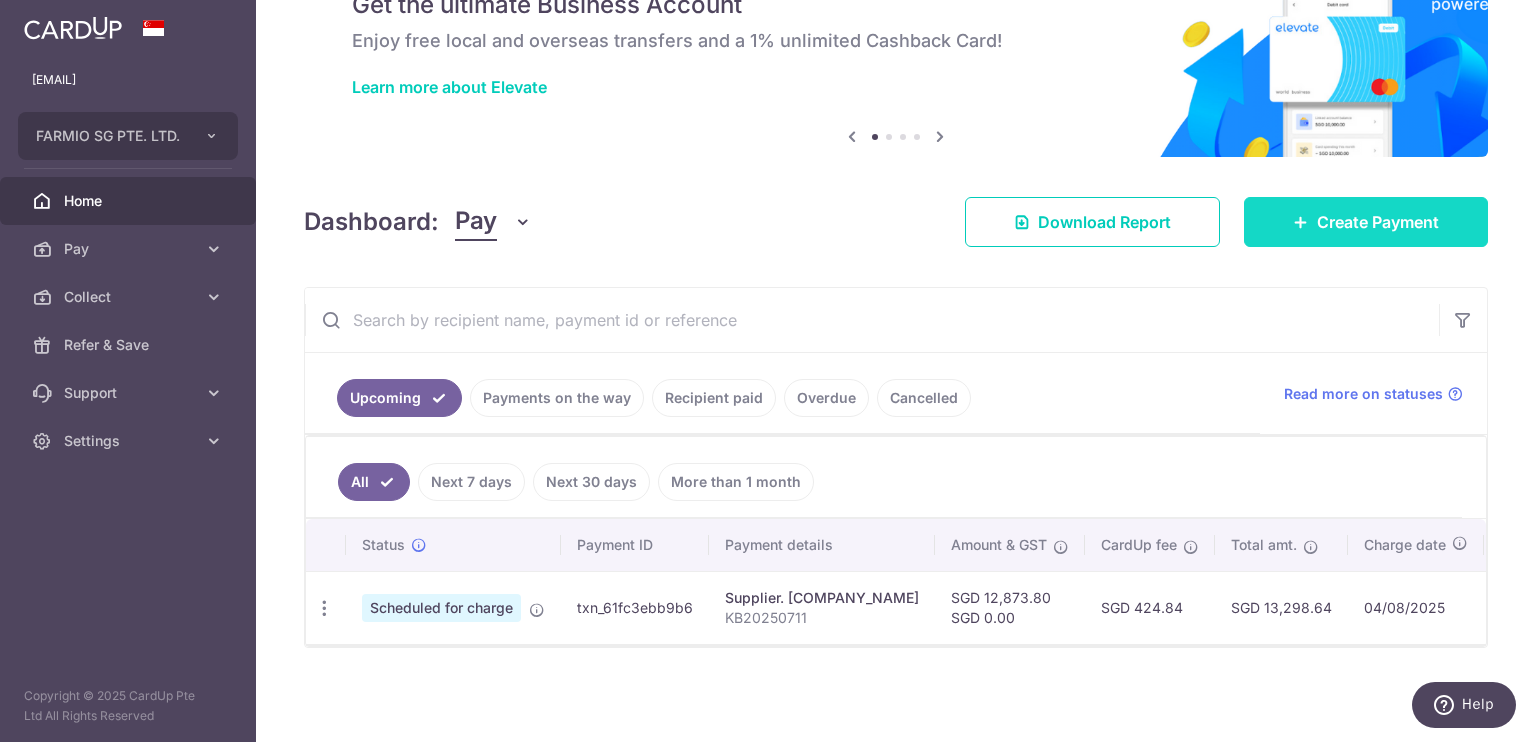 click on "Create Payment" at bounding box center (1378, 222) 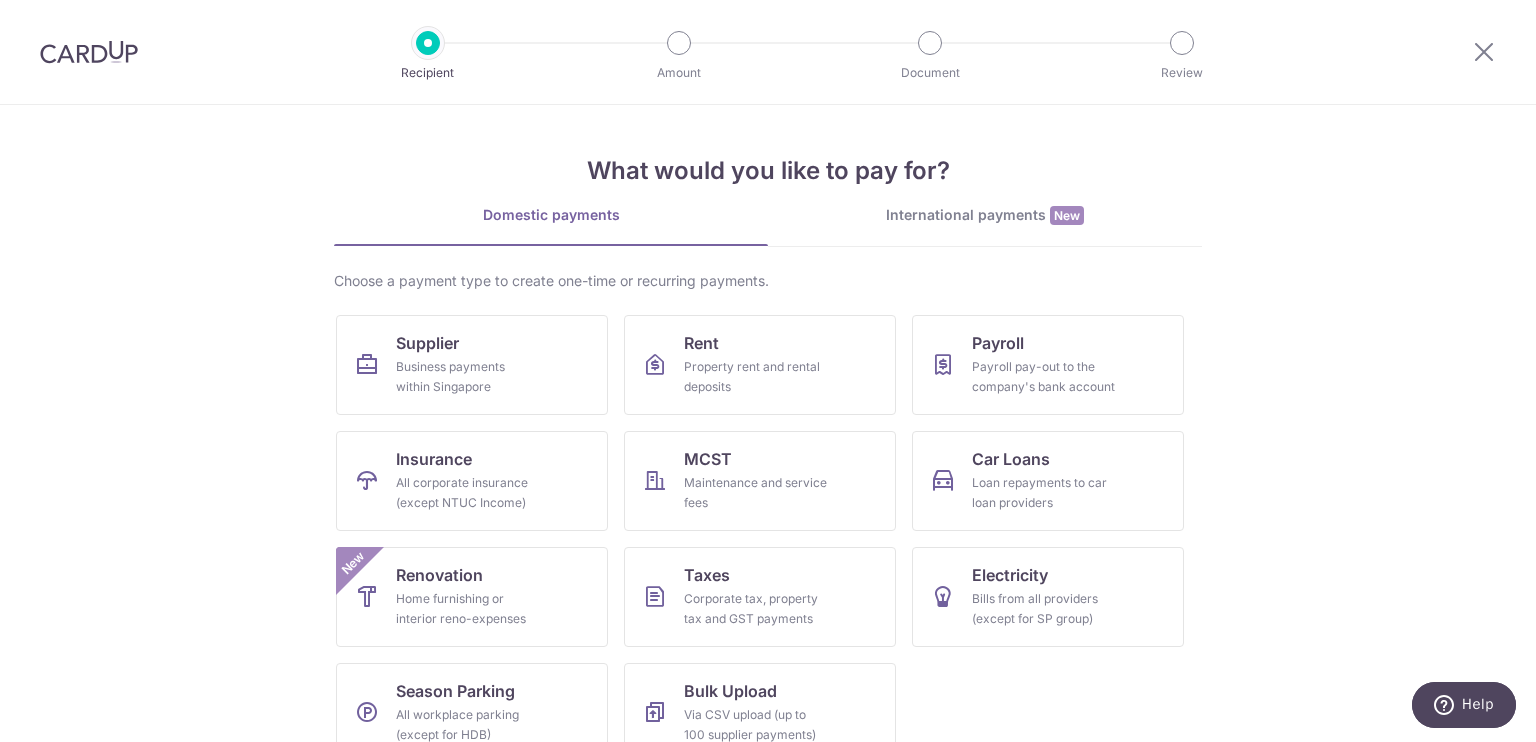 scroll, scrollTop: 0, scrollLeft: 0, axis: both 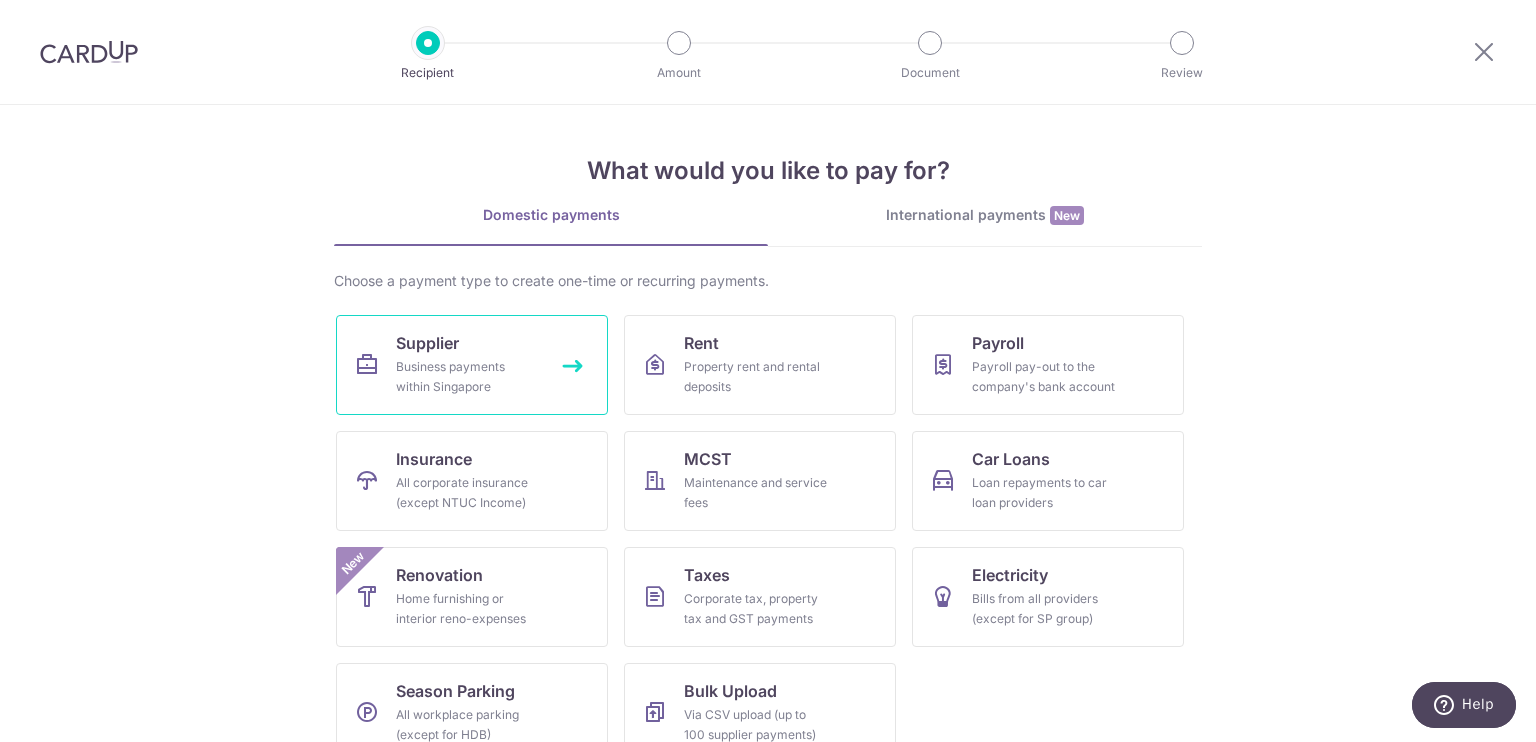 click on "Business payments within Singapore" at bounding box center (468, 377) 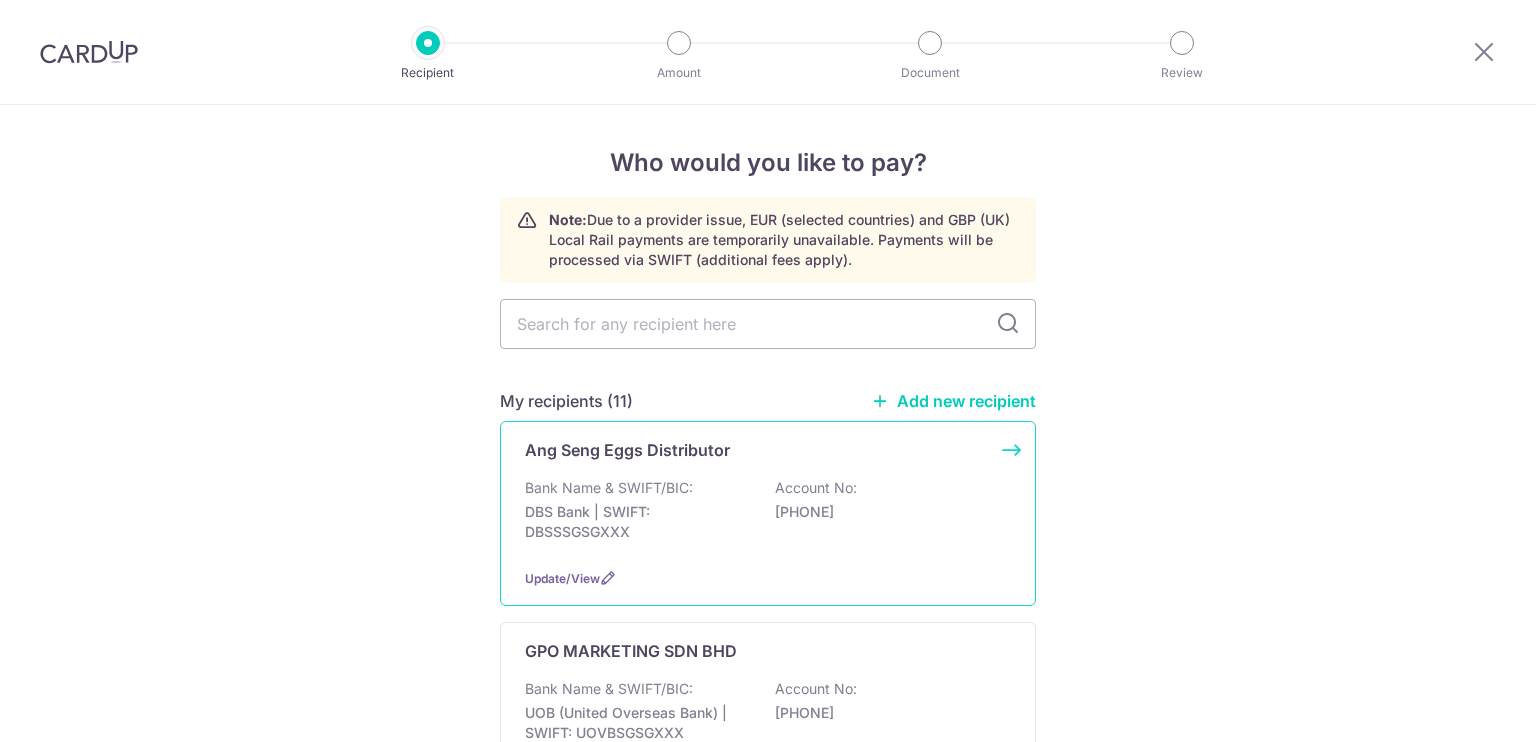 scroll, scrollTop: 0, scrollLeft: 0, axis: both 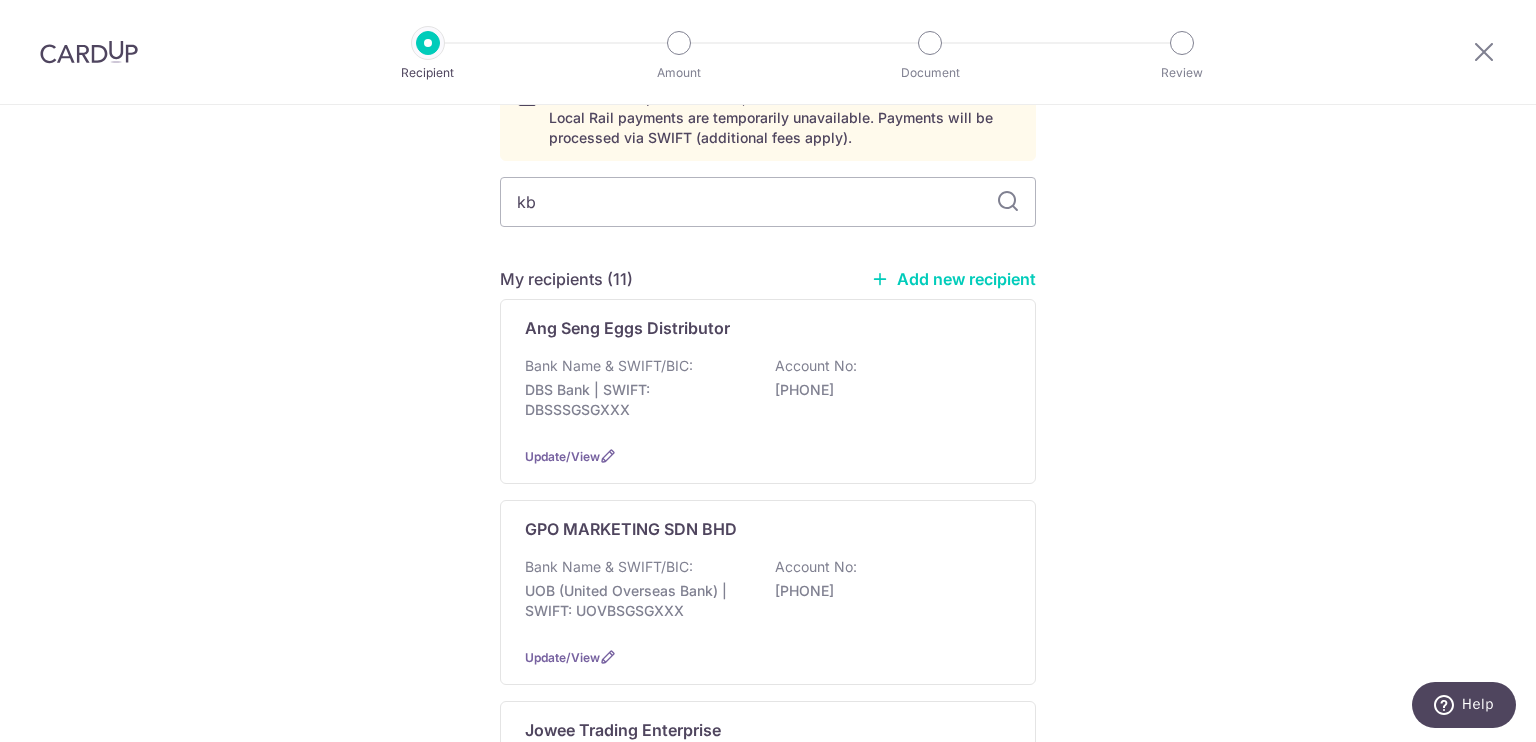 type on "k" 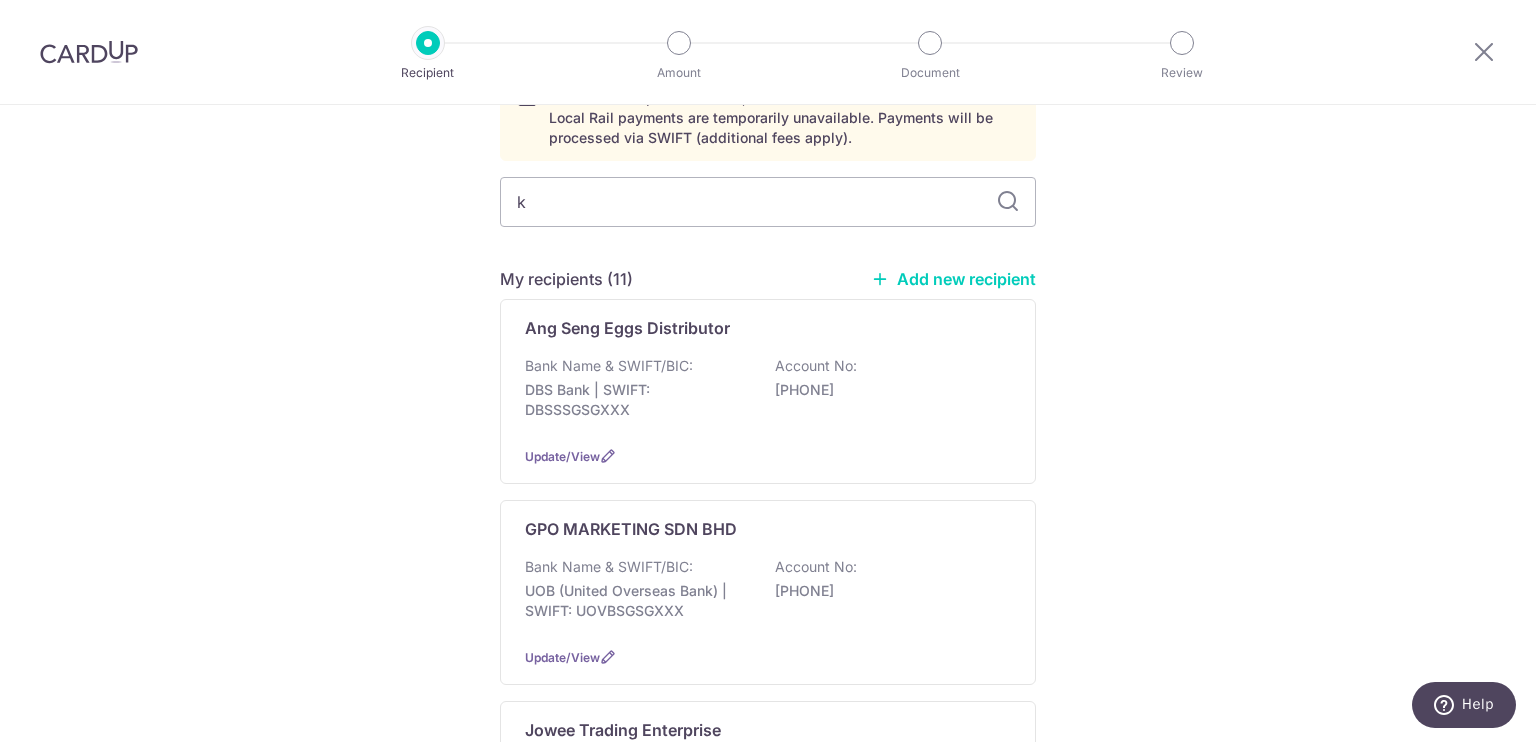 type 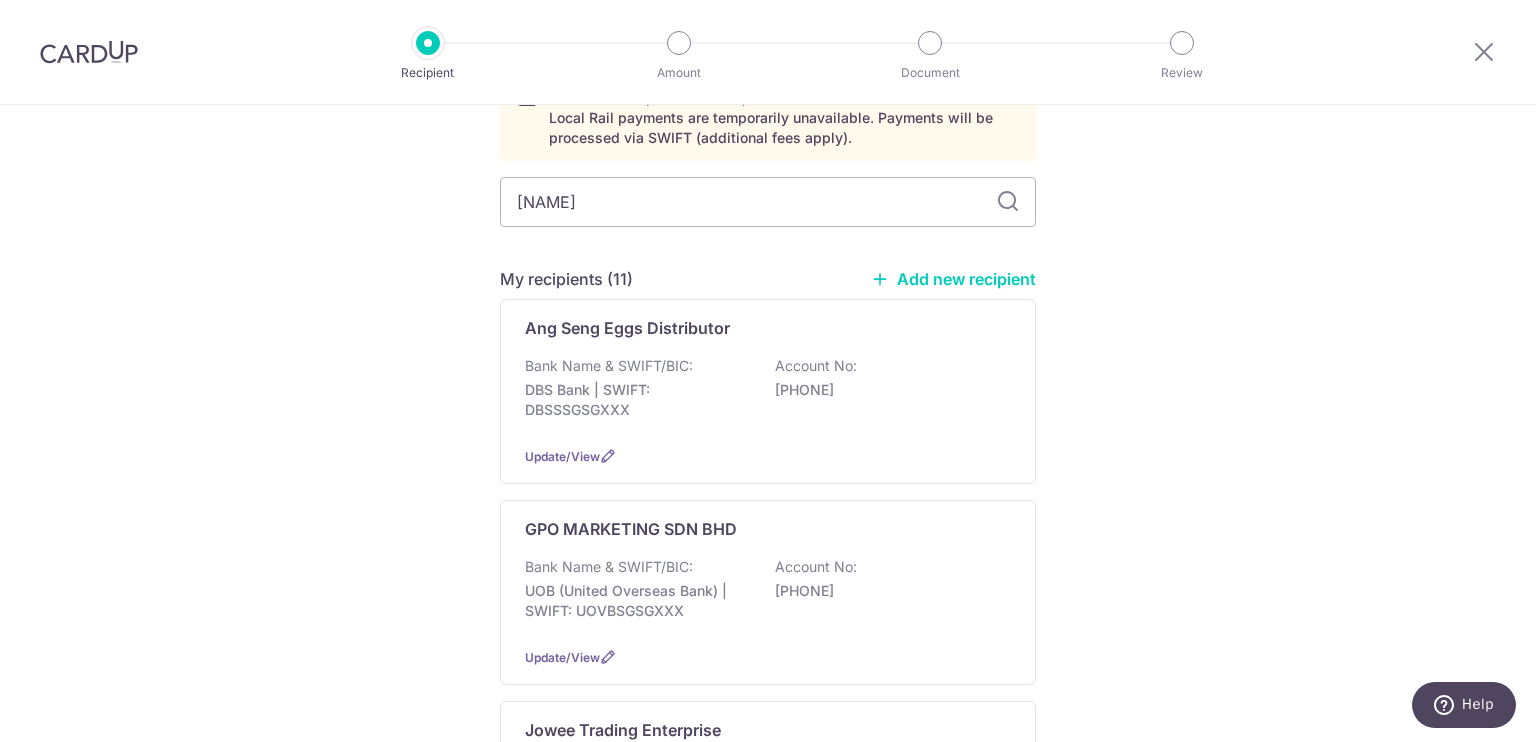 type on "[NAME]" 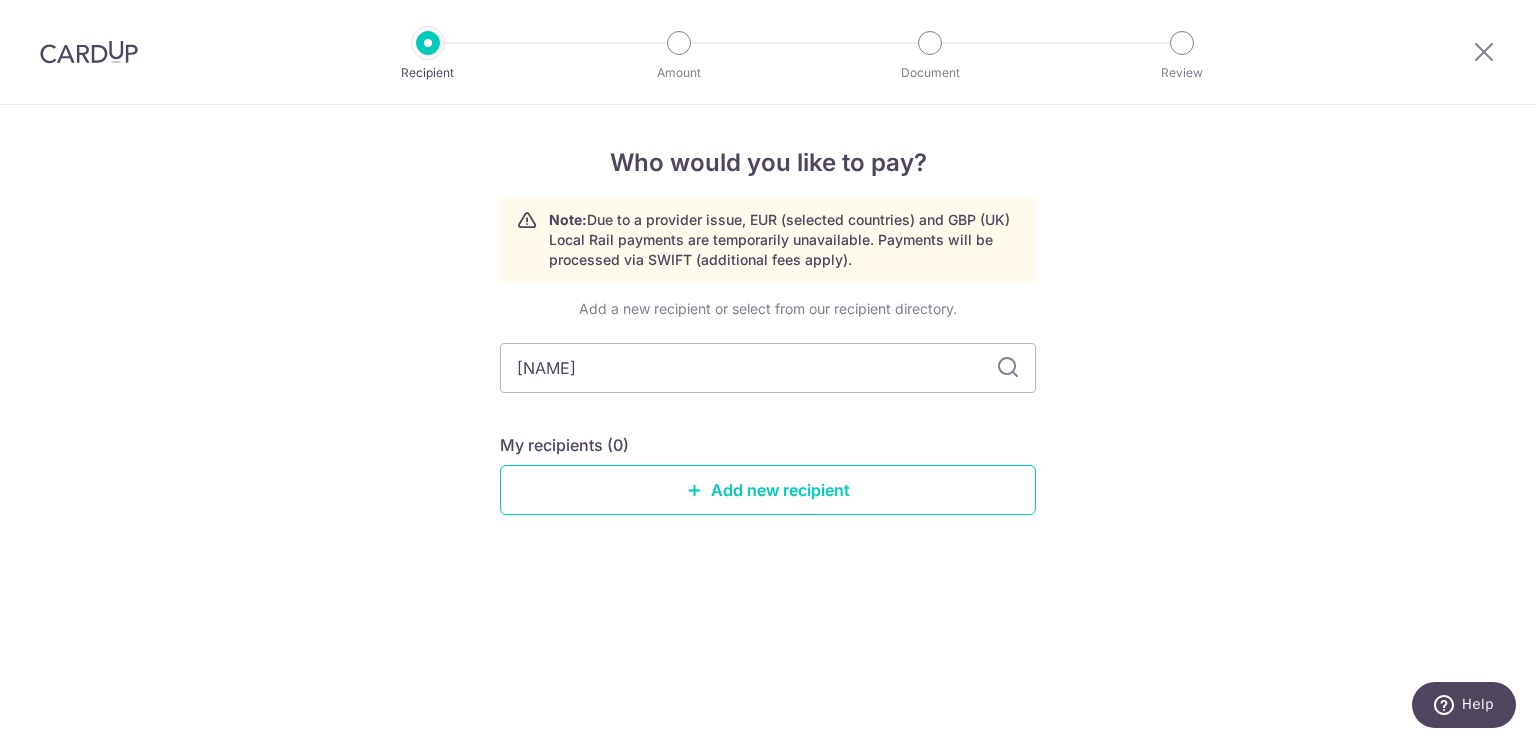 scroll, scrollTop: 0, scrollLeft: 0, axis: both 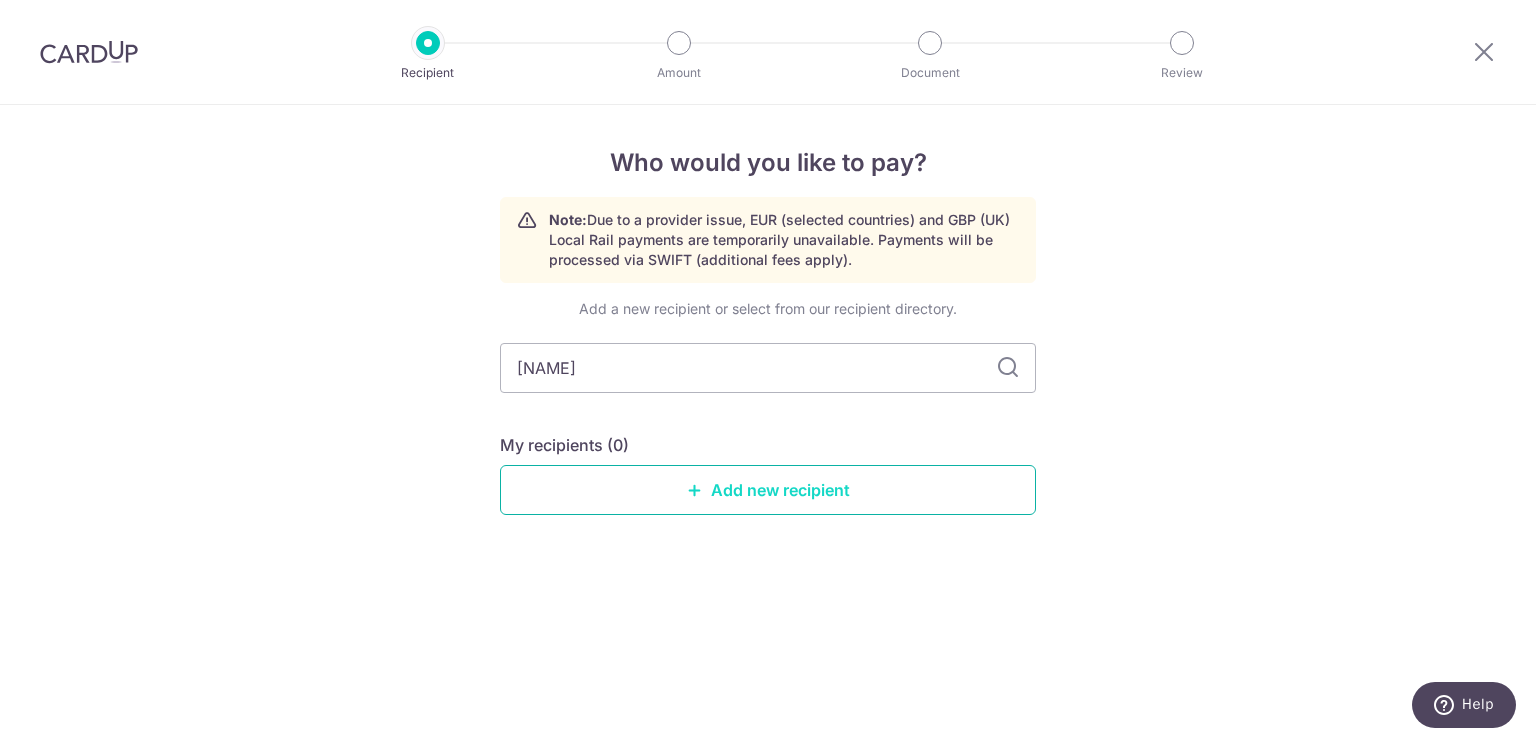 click on "Add new recipient" at bounding box center [768, 490] 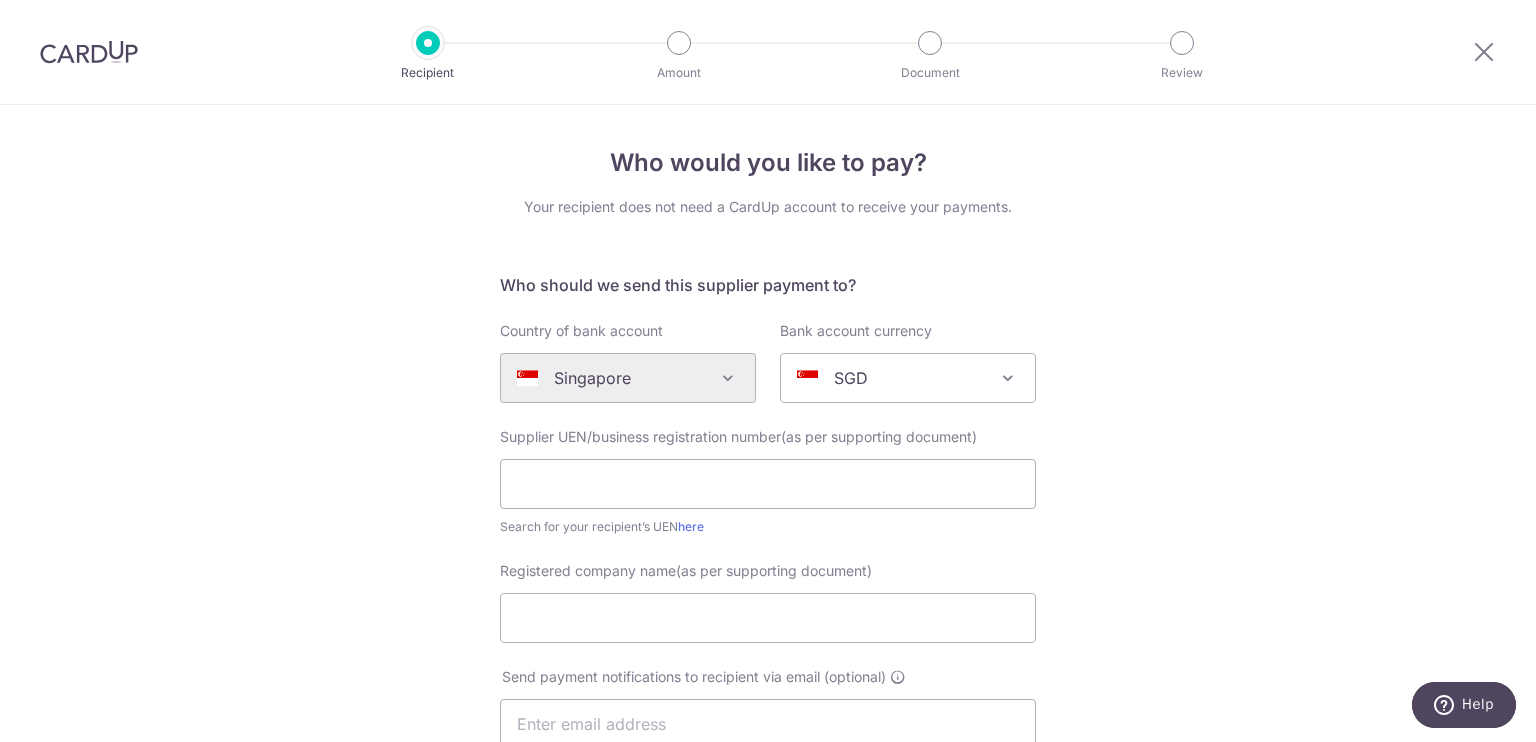 scroll, scrollTop: 0, scrollLeft: 0, axis: both 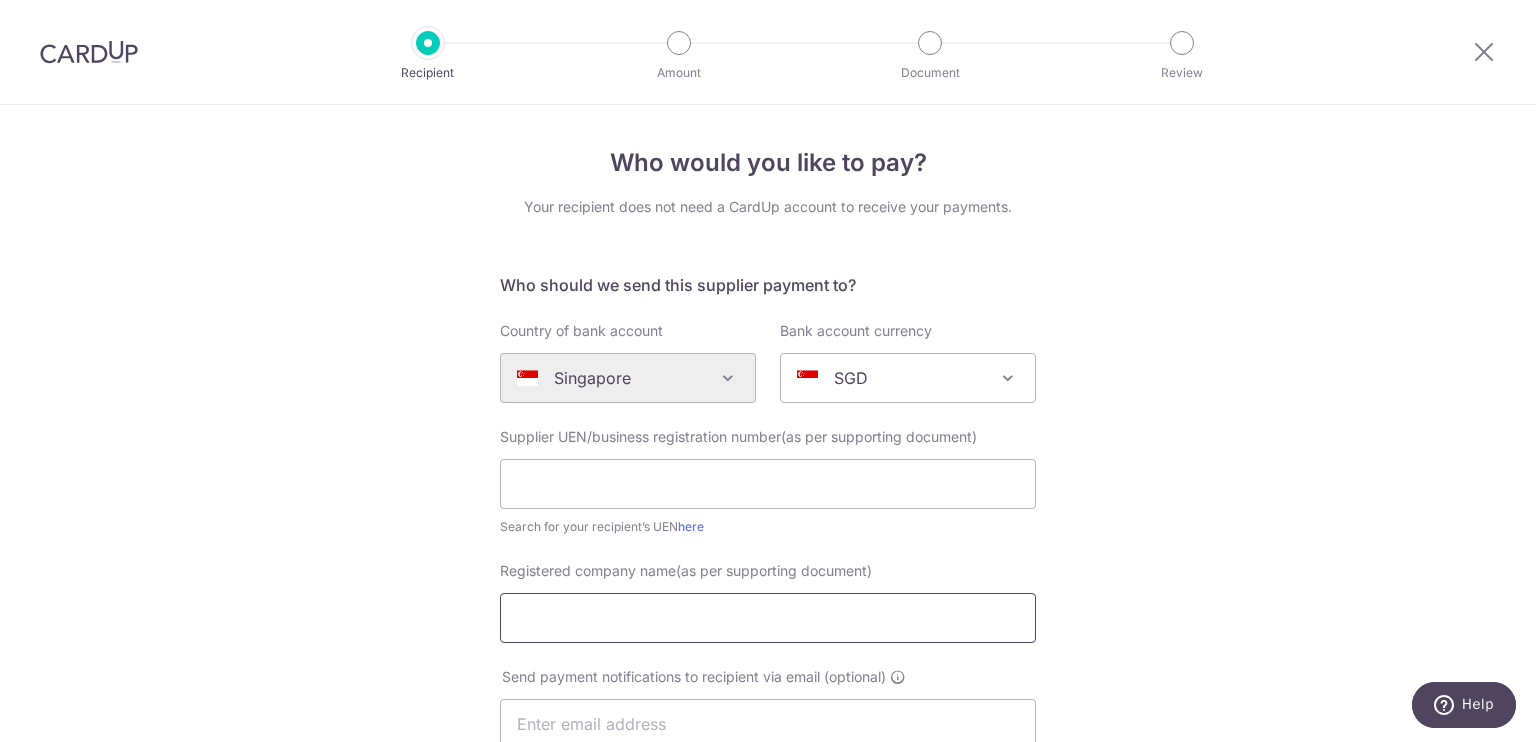 click on "Registered company name(as per supporting document)" at bounding box center (768, 618) 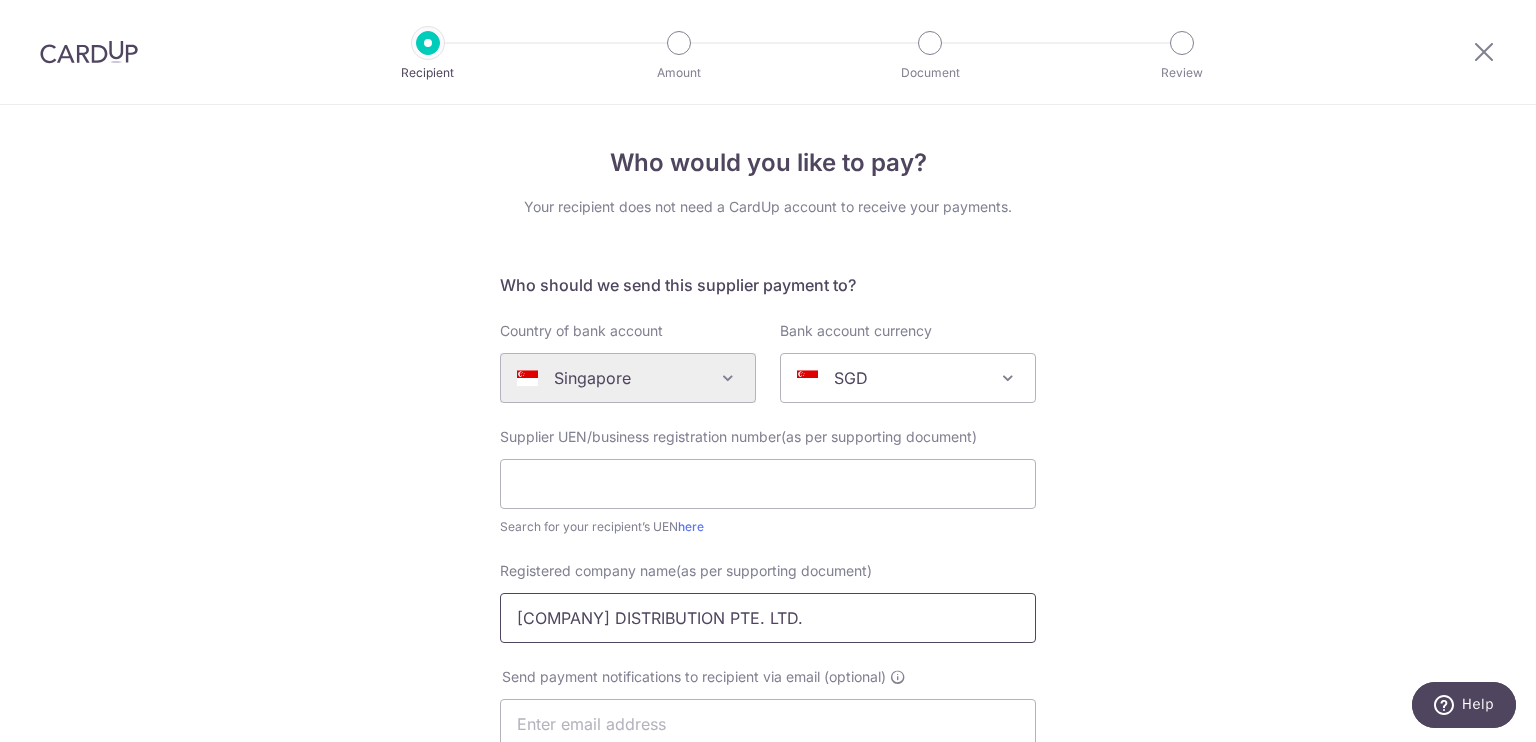 type on "WILMAR DISTRIBUTION PTE. LTD." 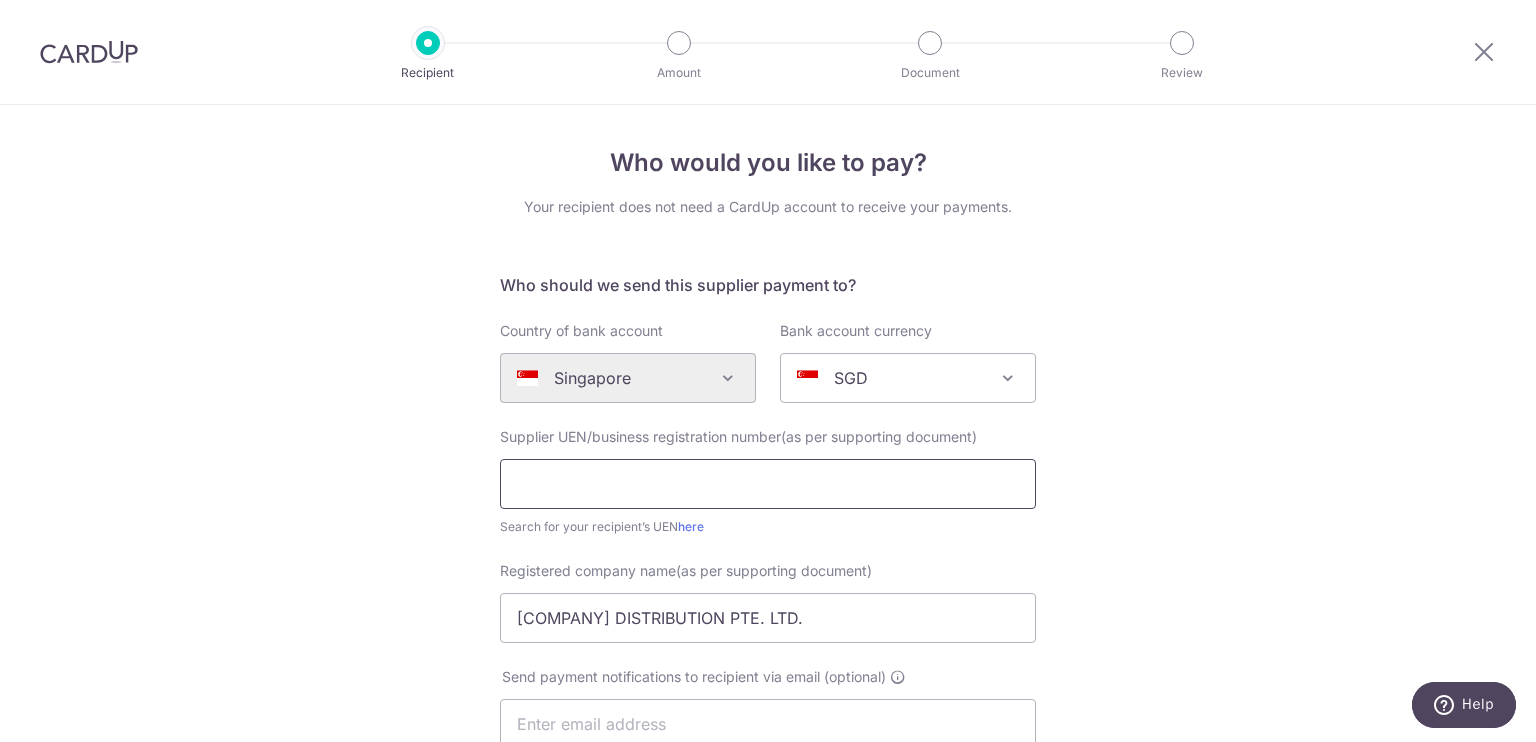click at bounding box center (768, 484) 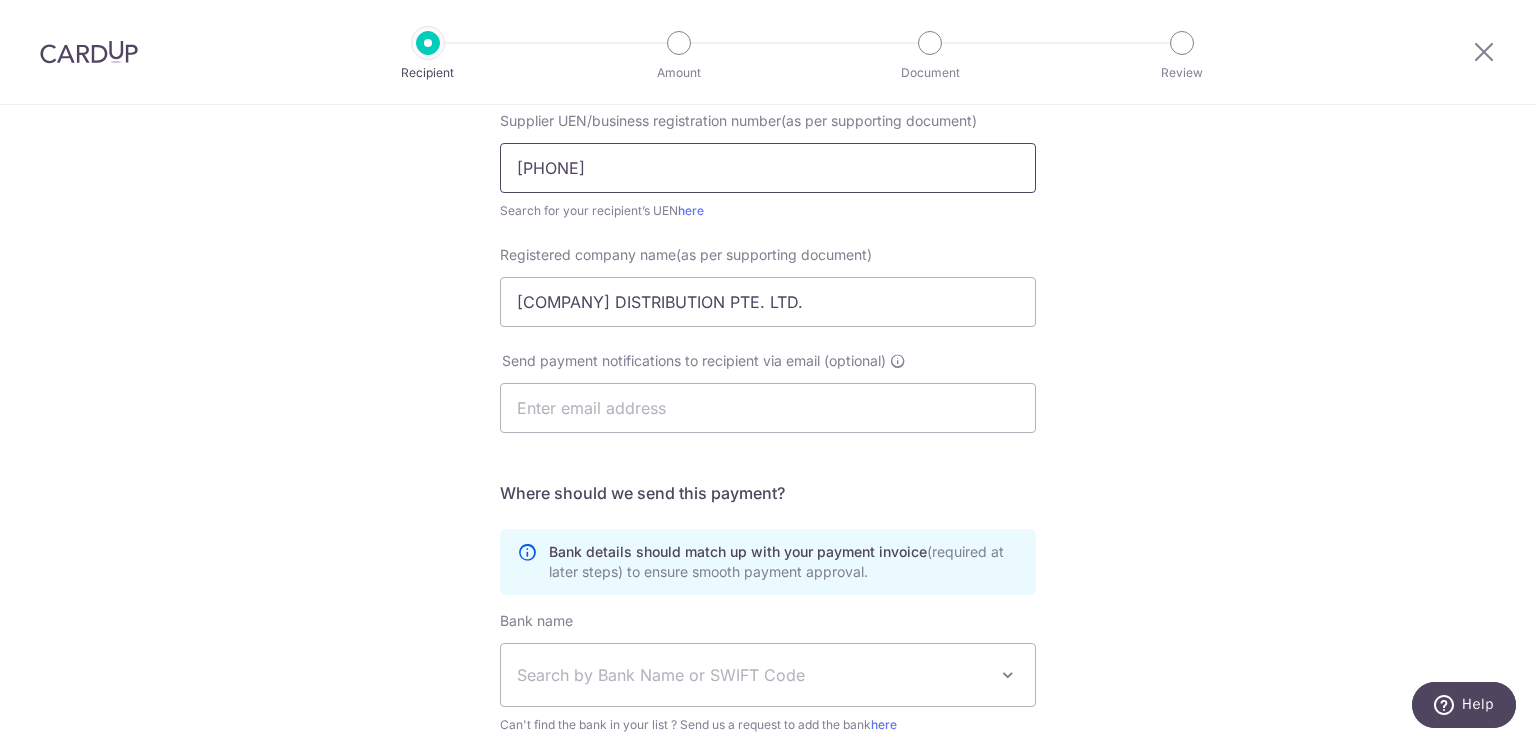 scroll, scrollTop: 573, scrollLeft: 0, axis: vertical 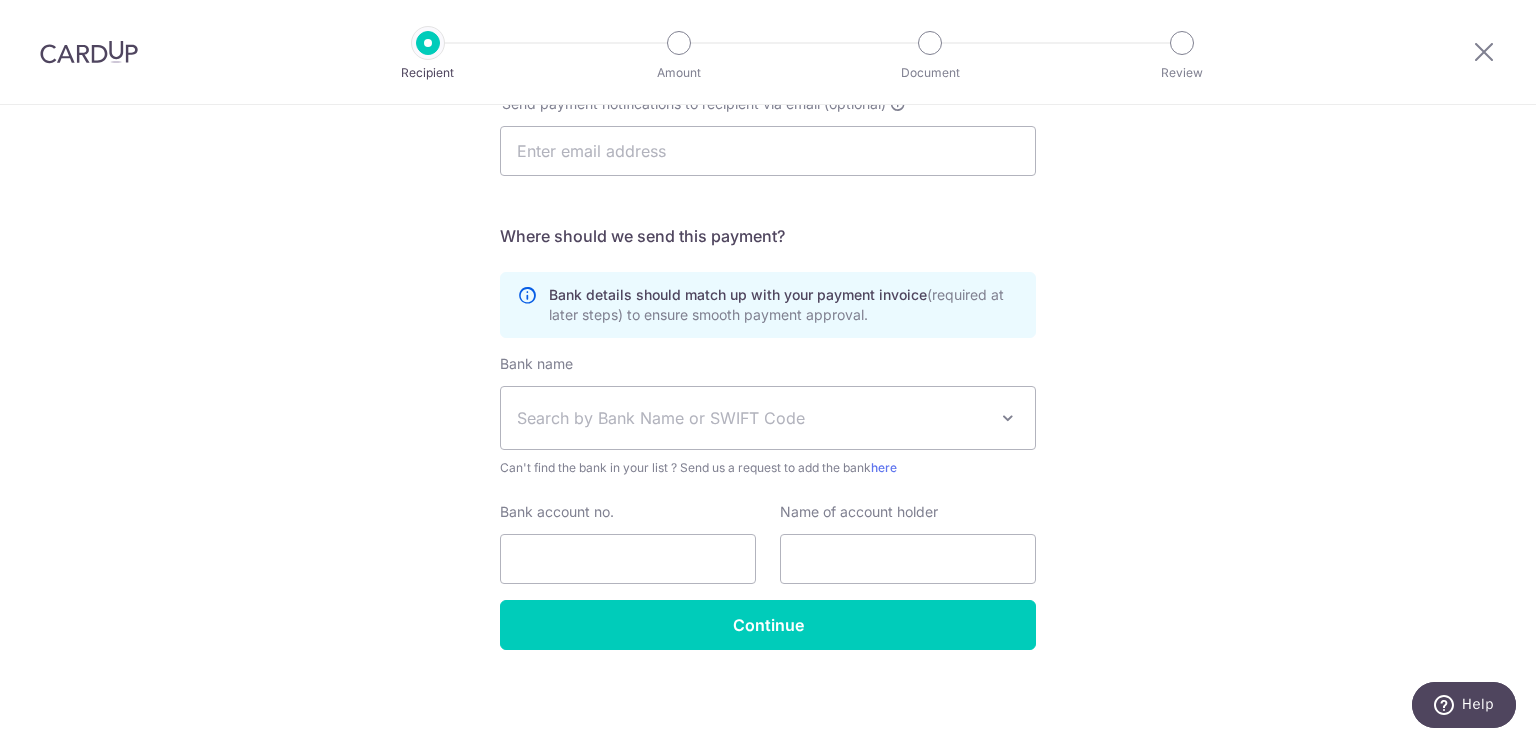 type on "201937227R" 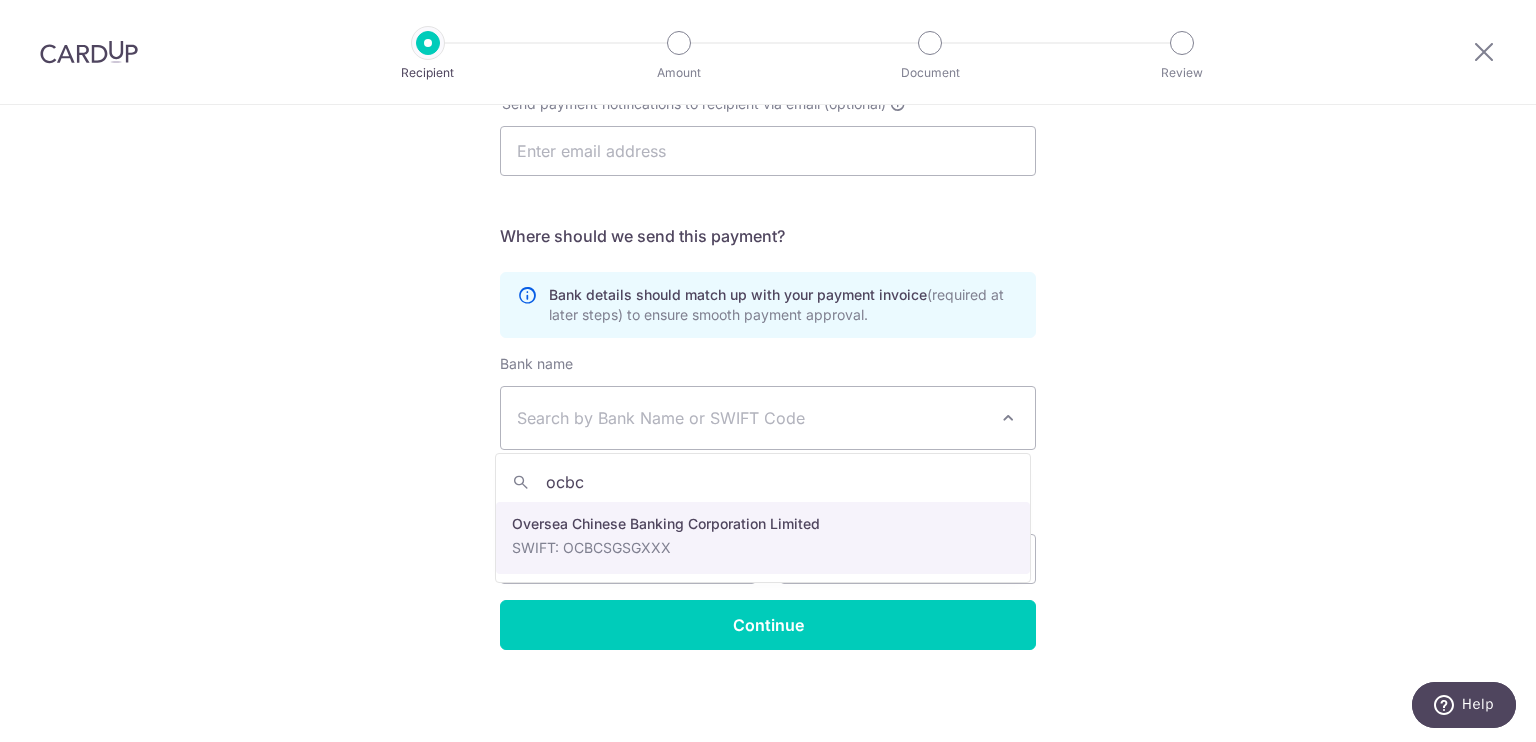 type on "ocbc" 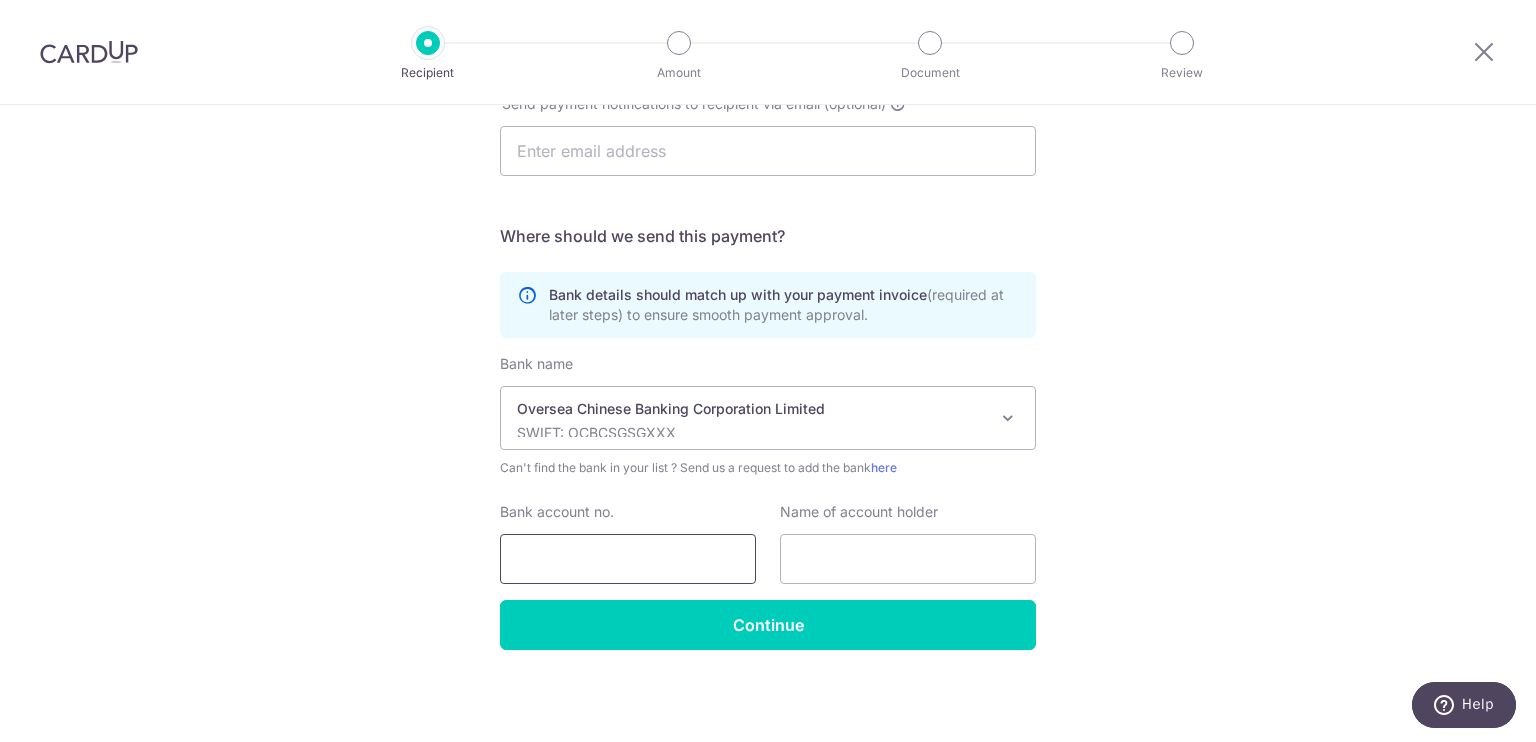 click on "Bank account no." at bounding box center (628, 559) 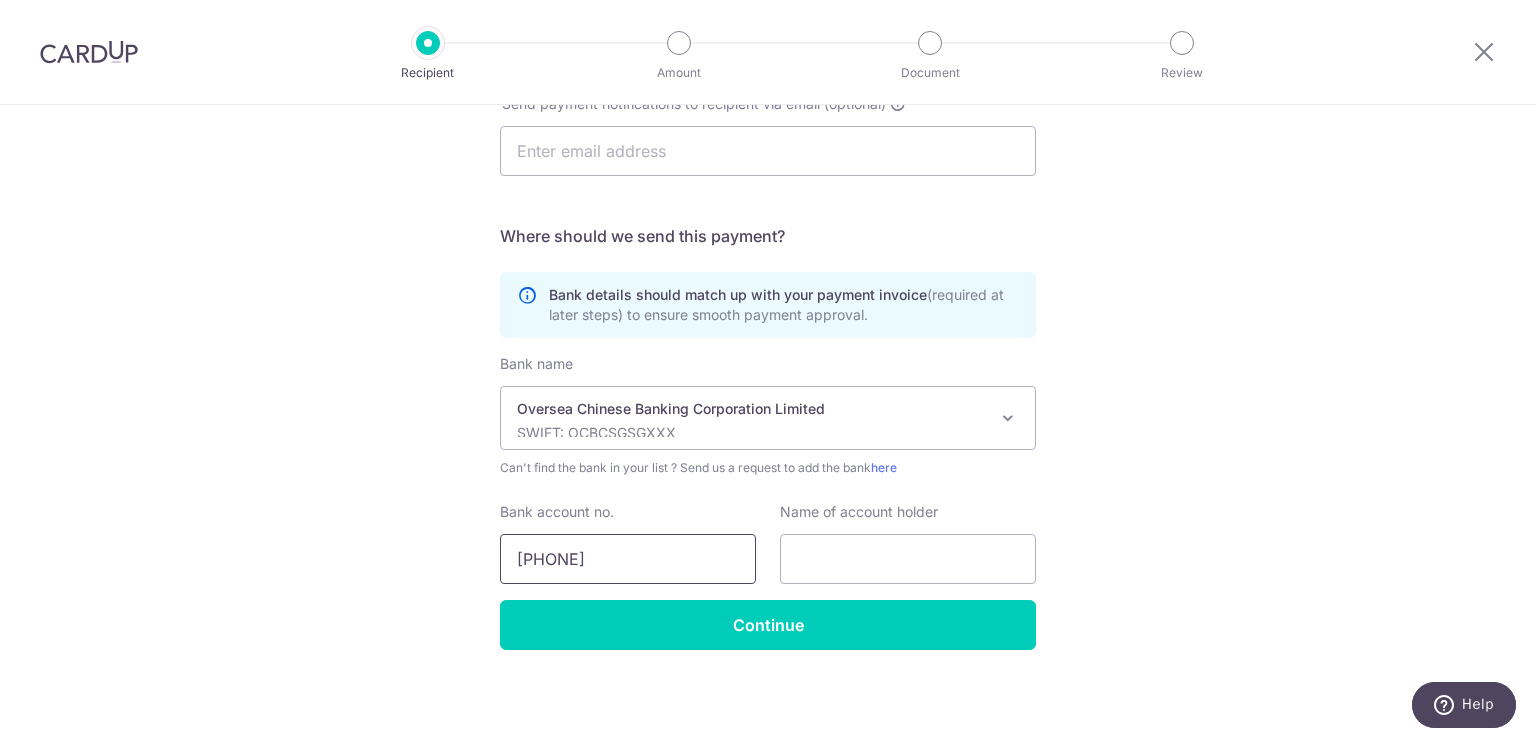 click on "717-372163-001" at bounding box center [628, 559] 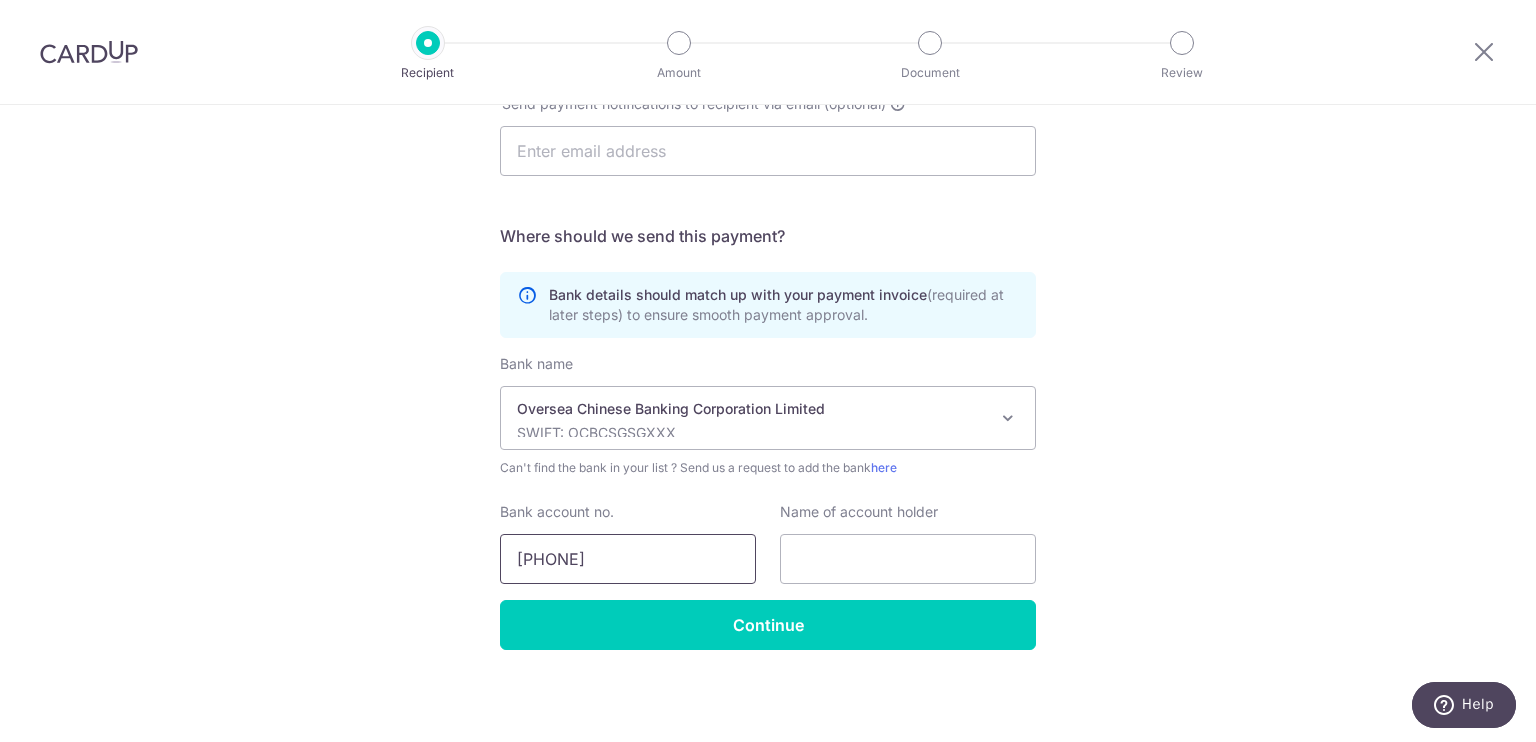 type on "717372163001" 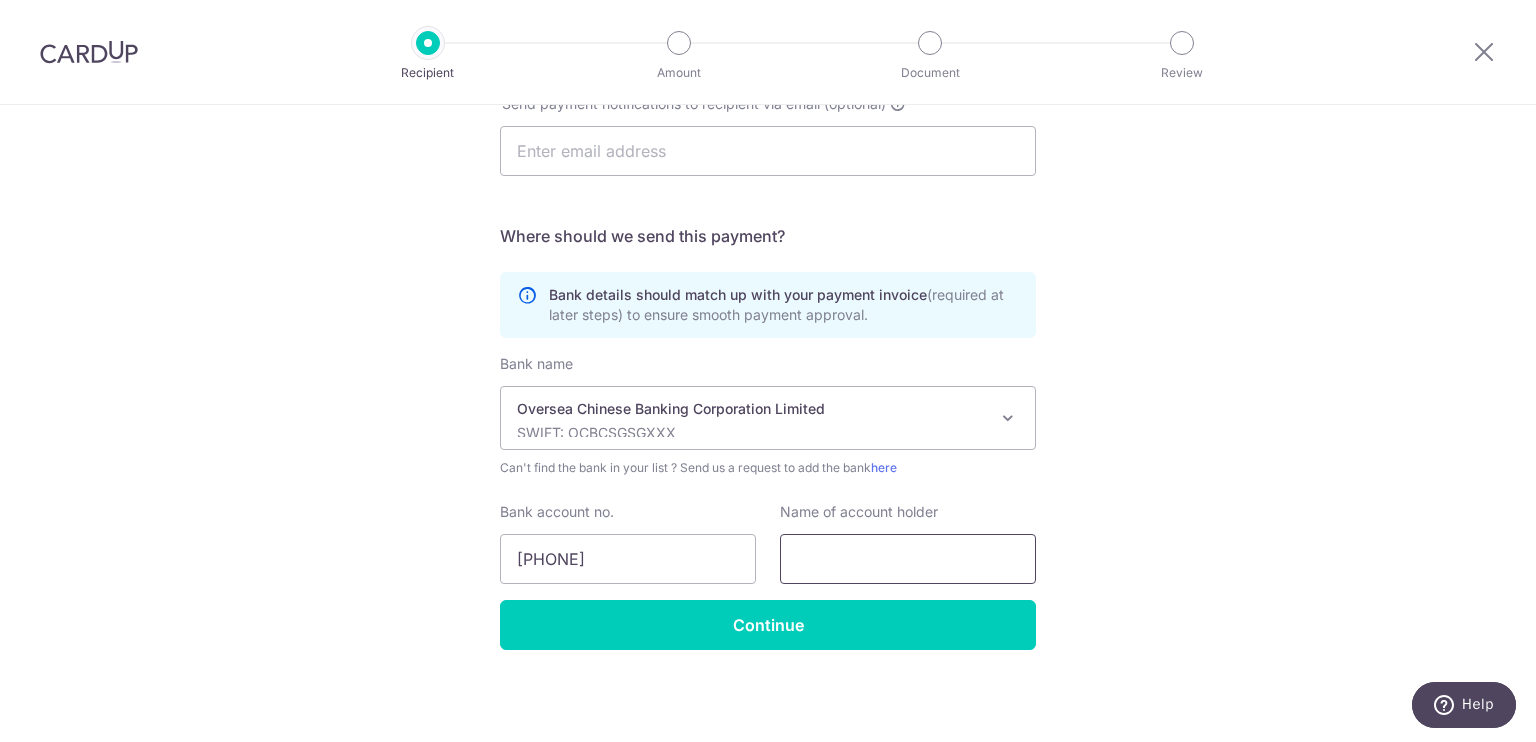click at bounding box center [908, 559] 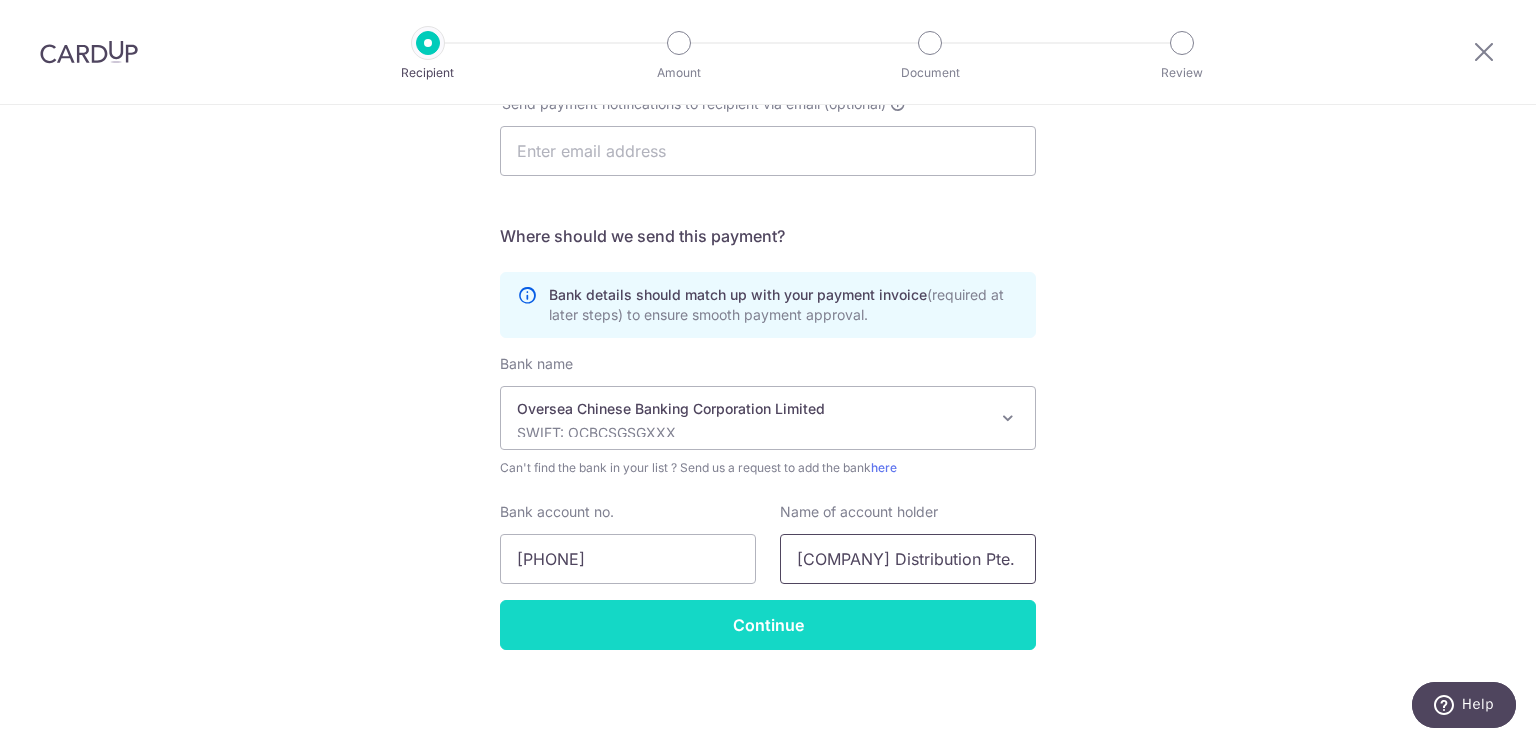 type on "Wilmar Distribution Pte. Ltd." 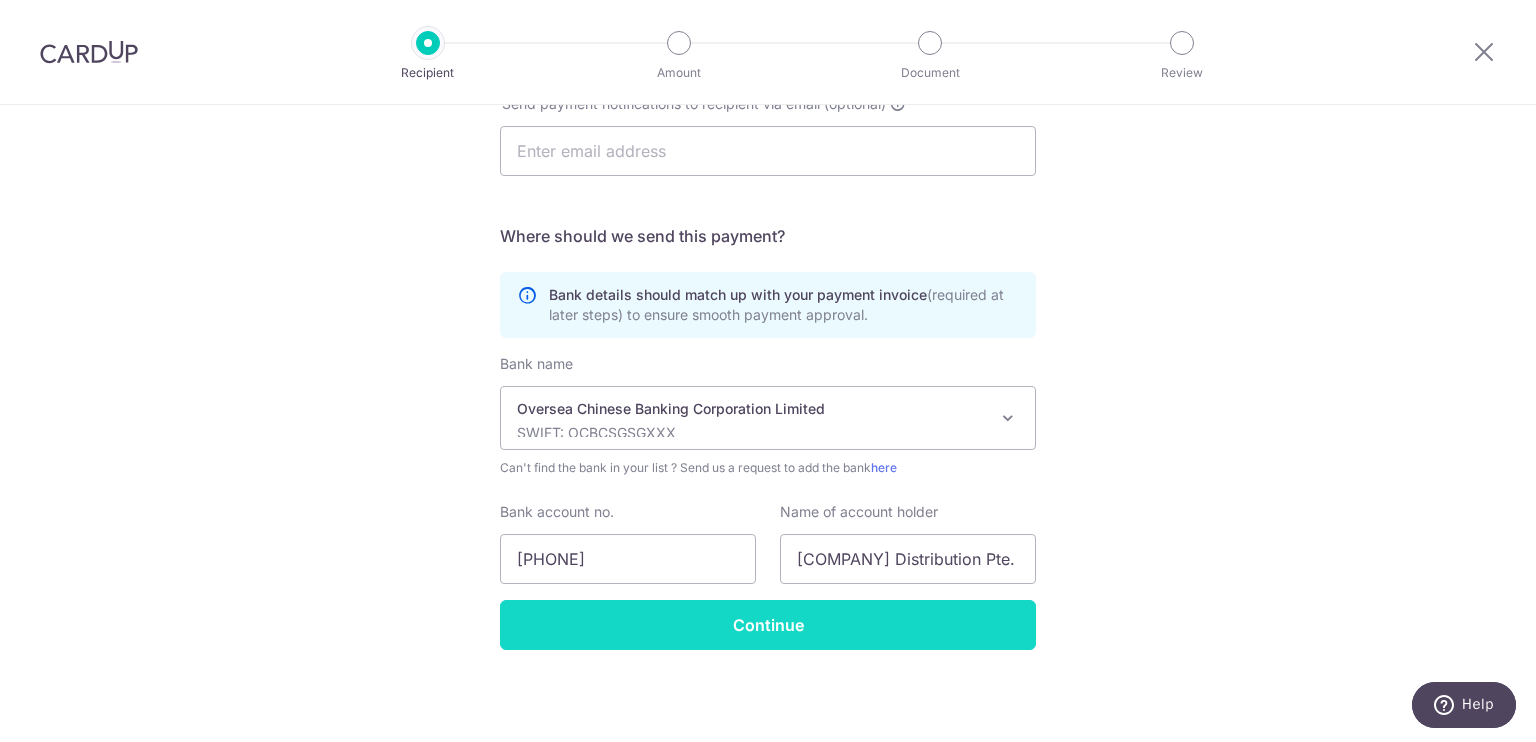 click on "Continue" at bounding box center (768, 625) 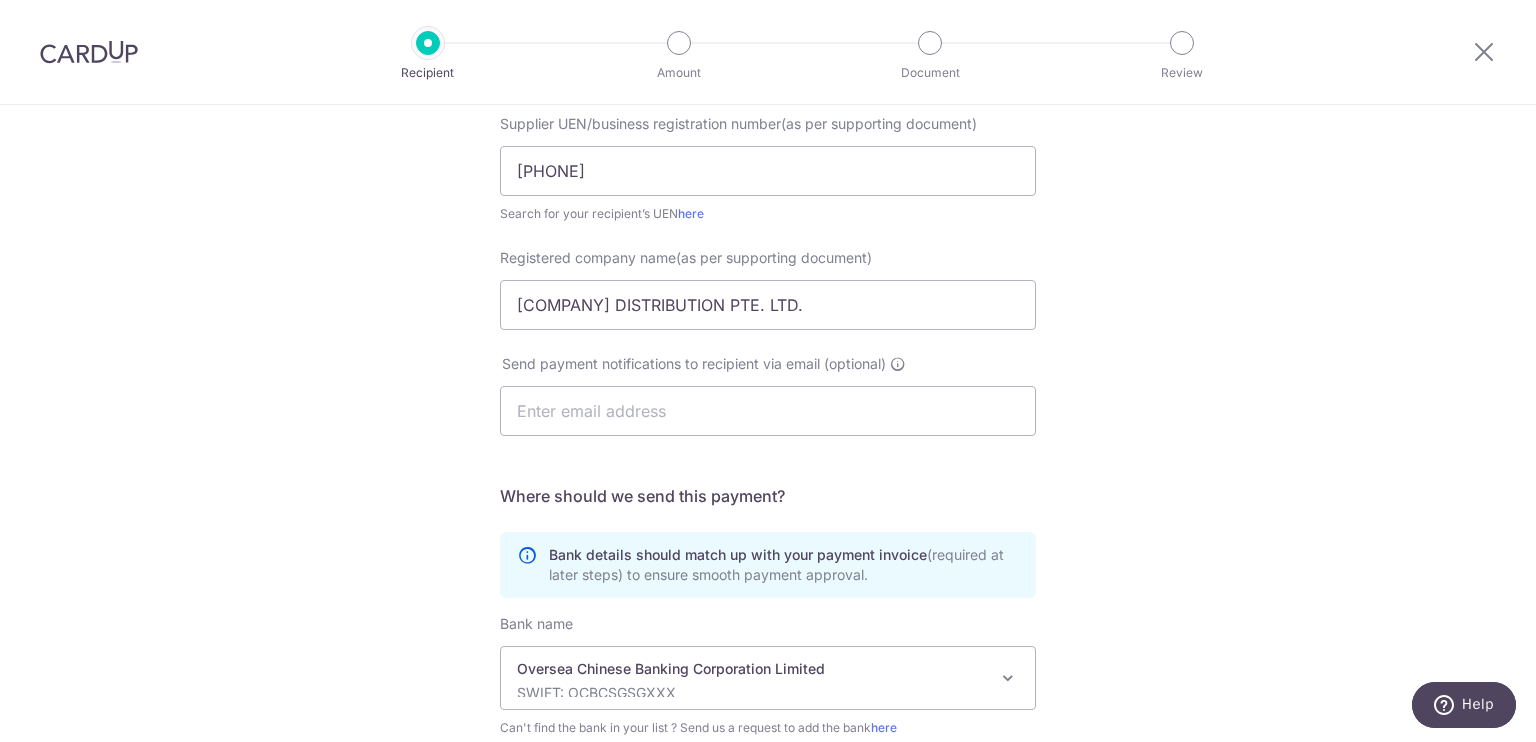 scroll, scrollTop: 312, scrollLeft: 0, axis: vertical 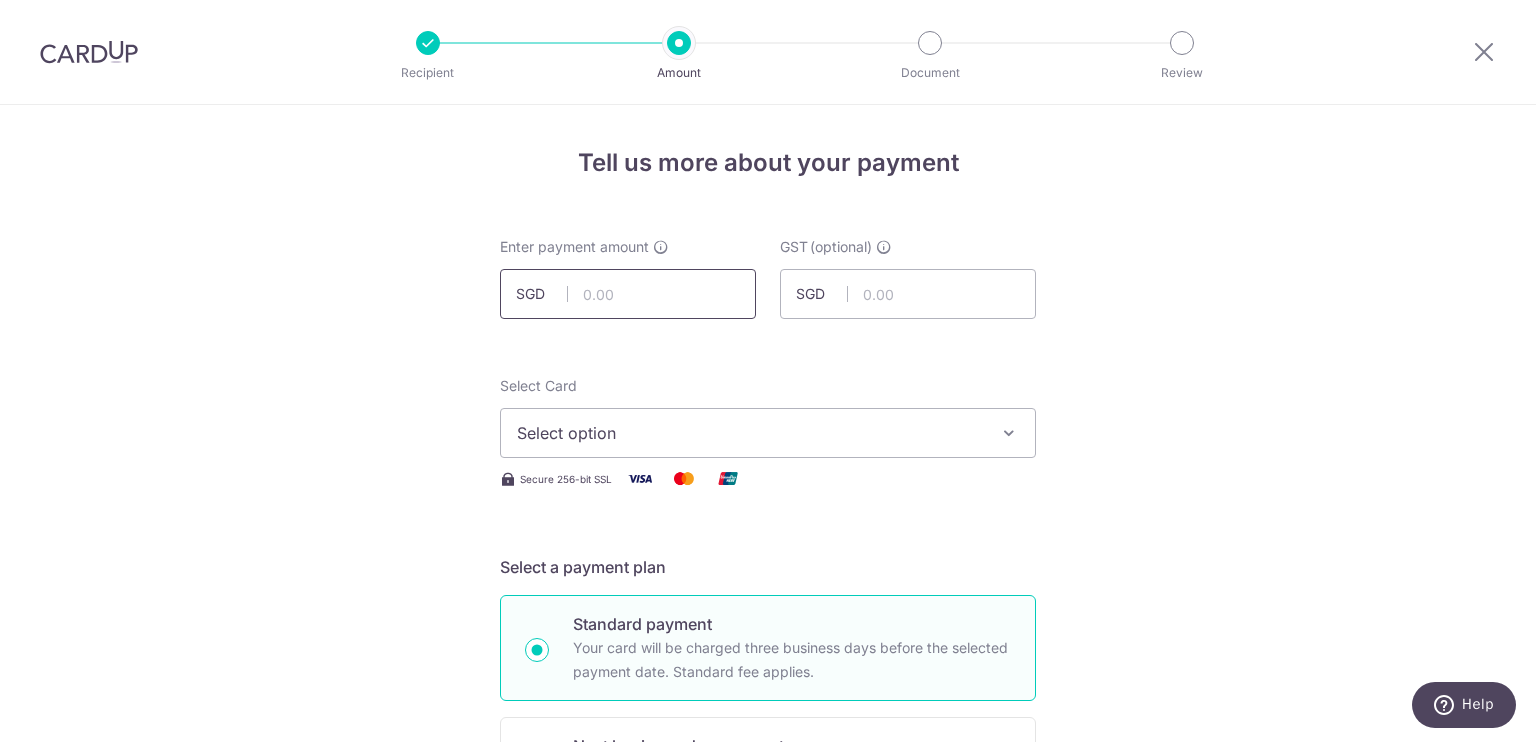 click at bounding box center [628, 294] 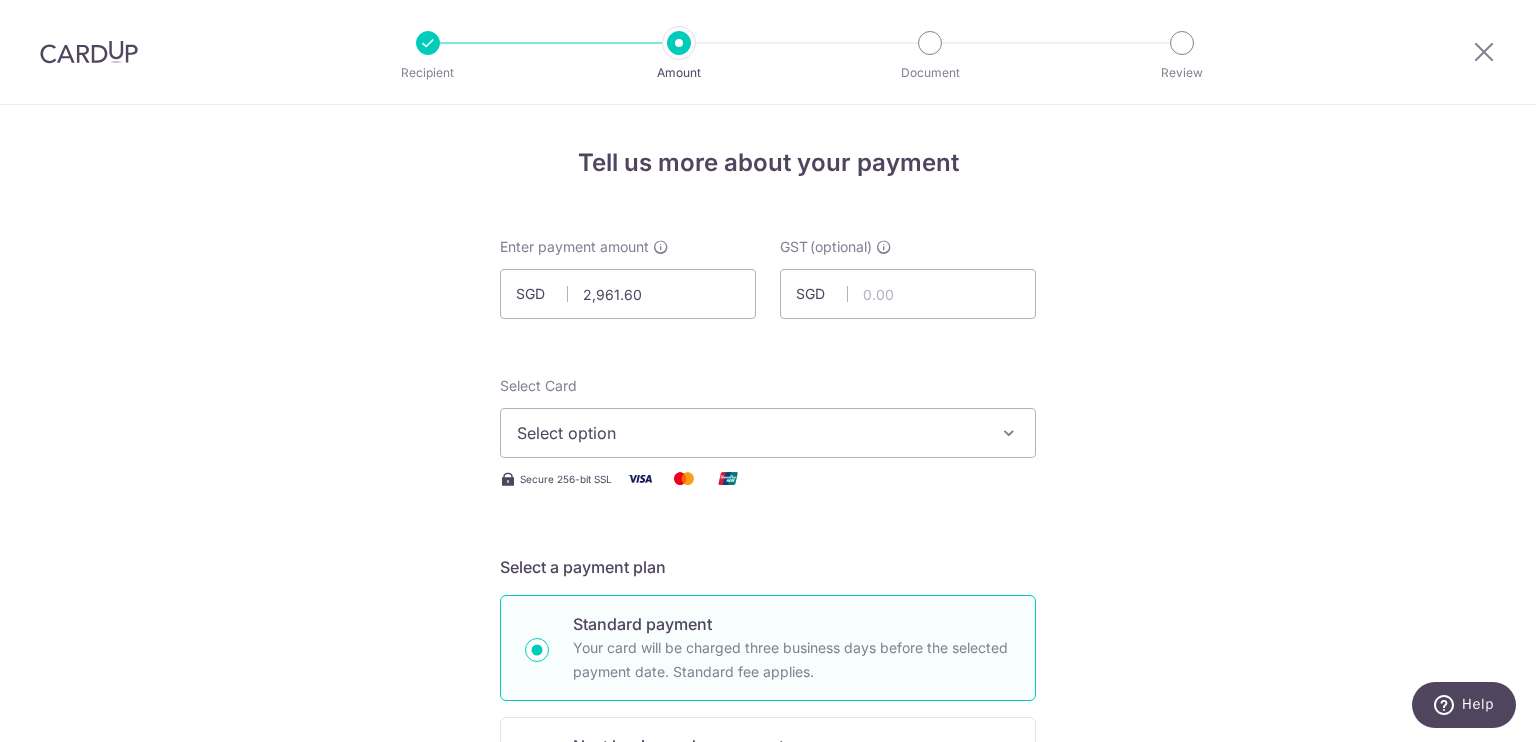 type on "2,961.60" 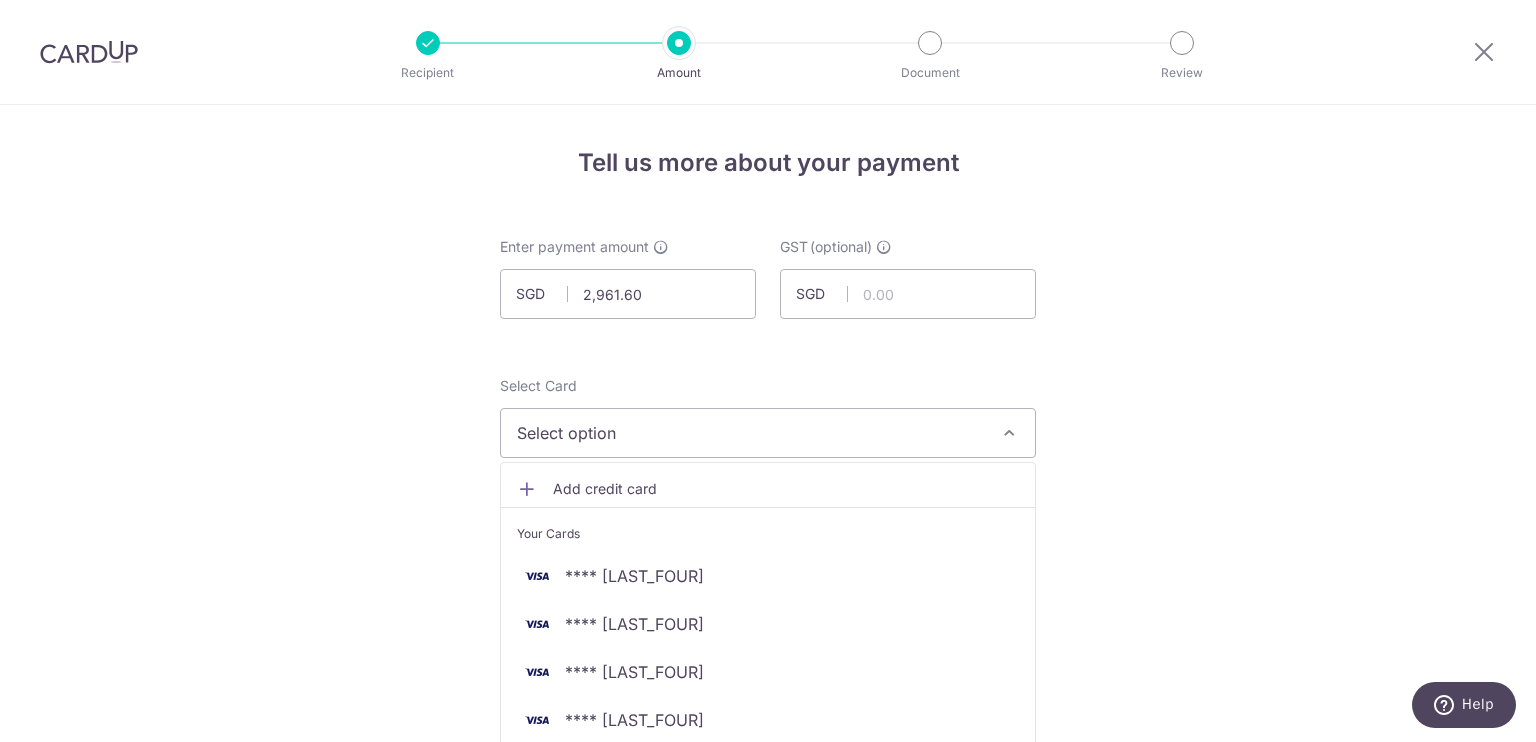click on "Add credit card" at bounding box center (786, 489) 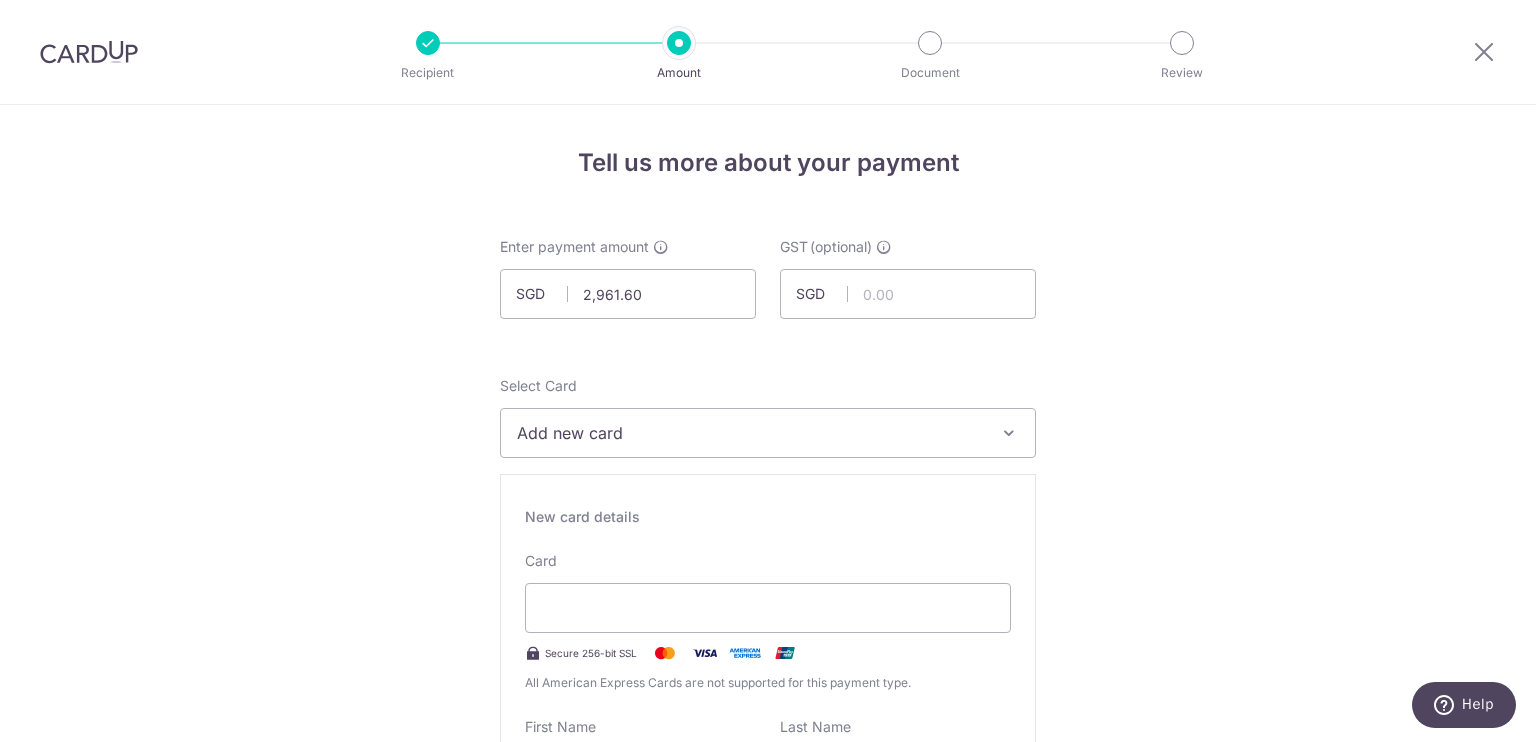 click on "Add new card" at bounding box center (750, 433) 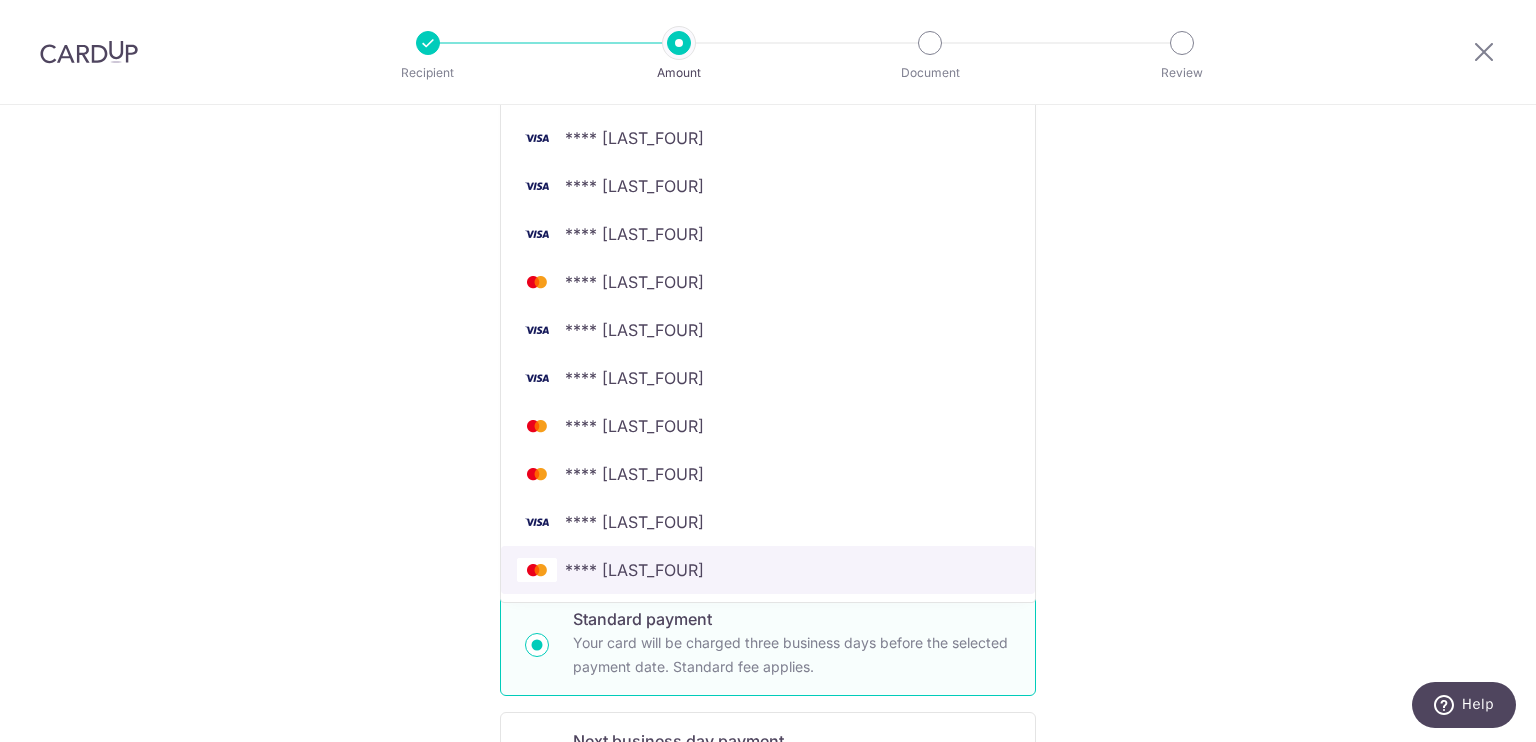 click on "**** 9714" at bounding box center [634, 570] 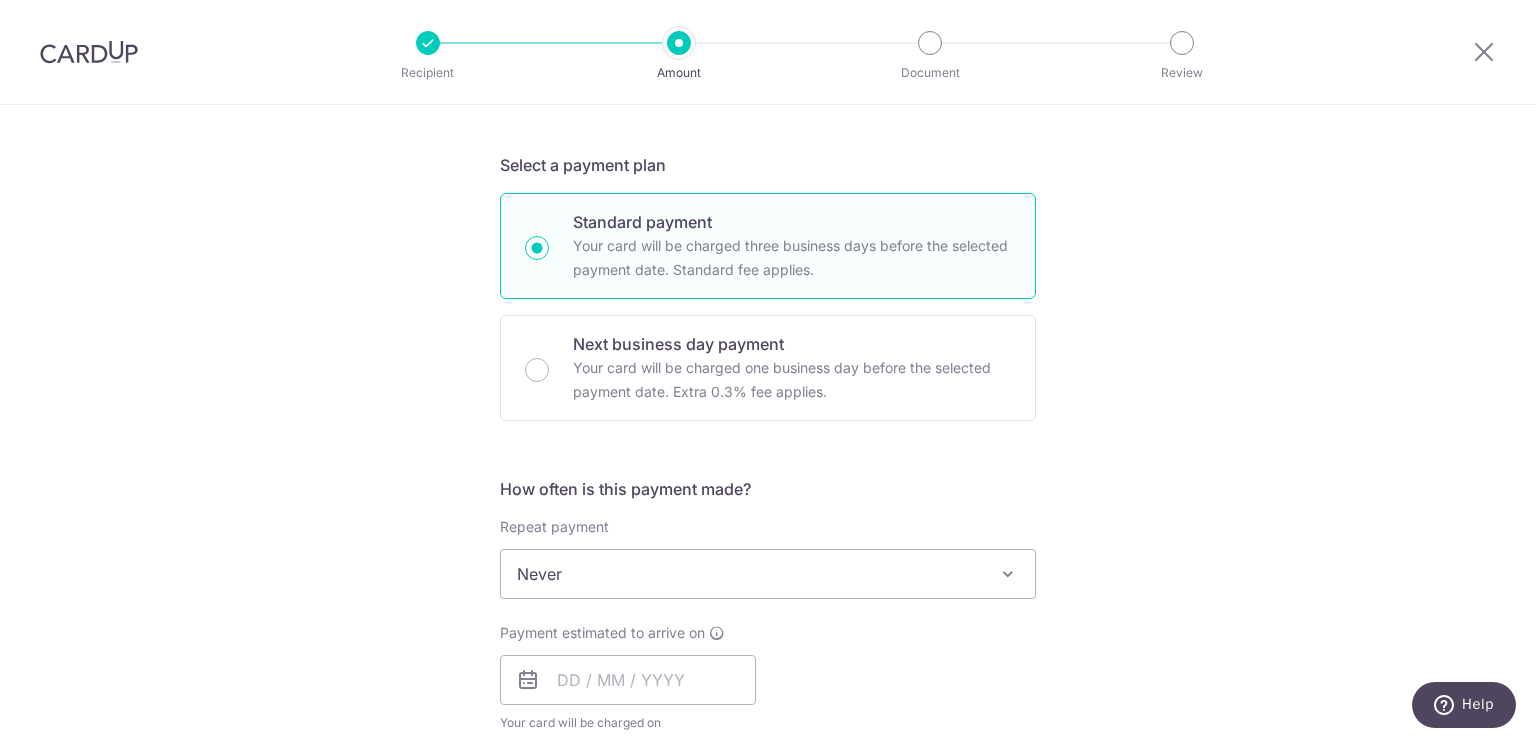 scroll, scrollTop: 402, scrollLeft: 0, axis: vertical 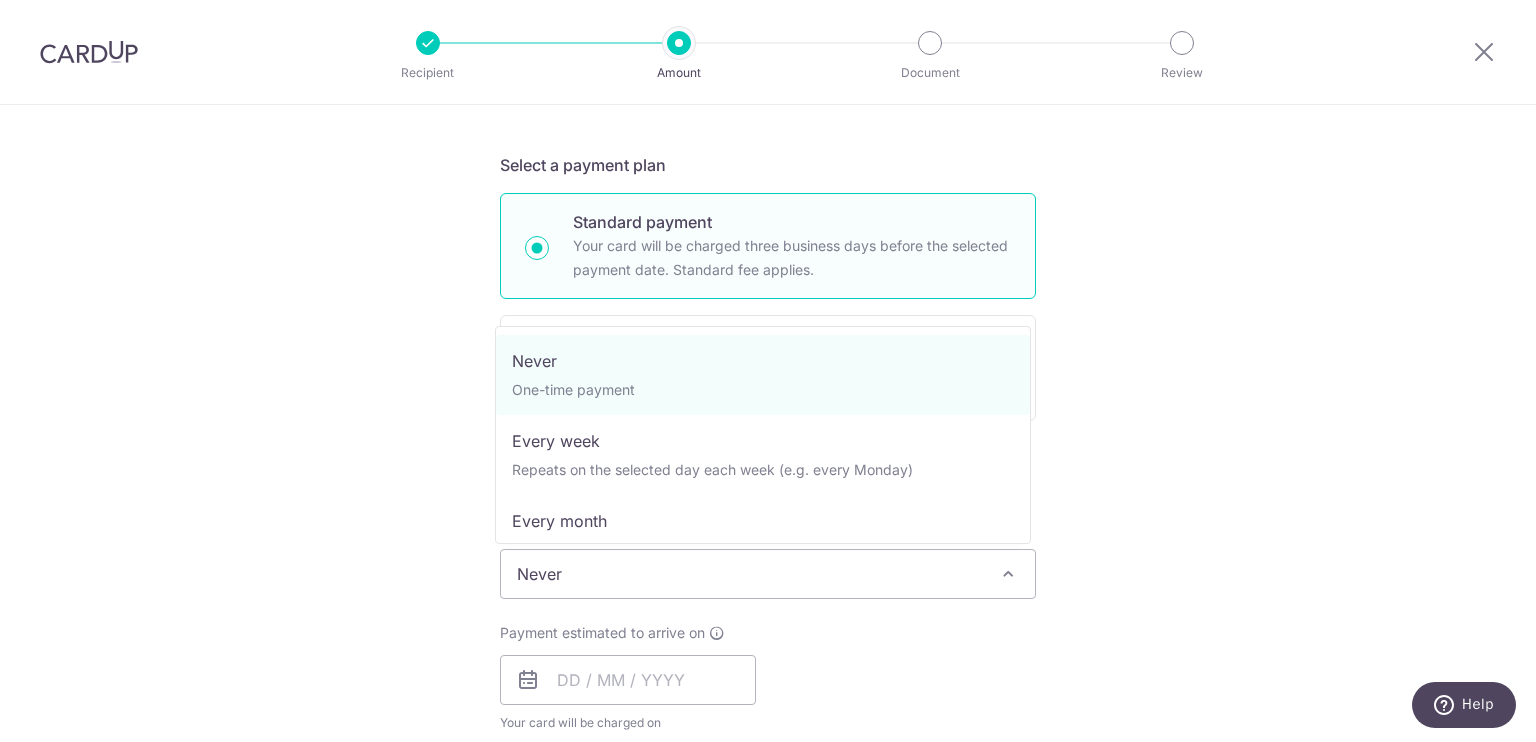 click on "Never" at bounding box center [768, 574] 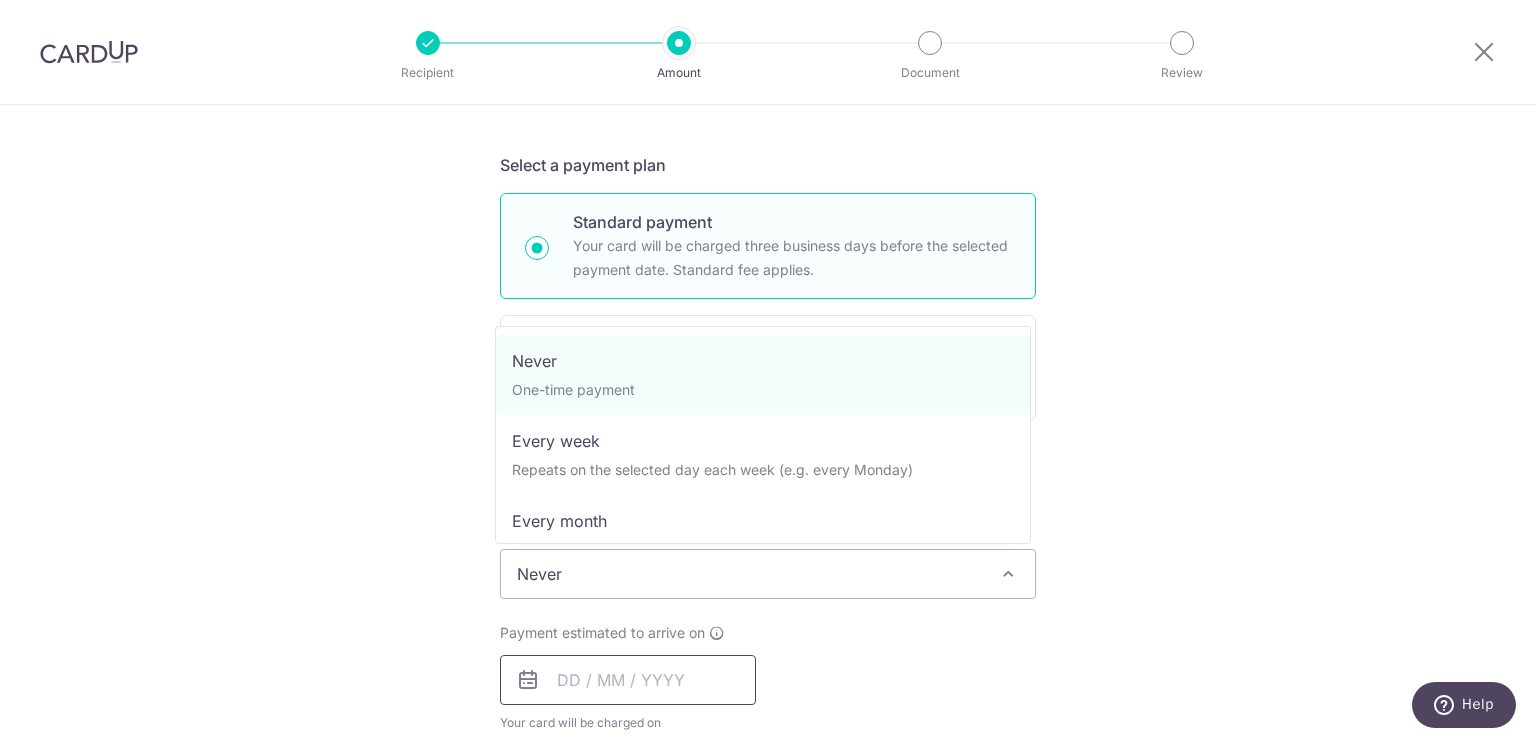 click at bounding box center [628, 680] 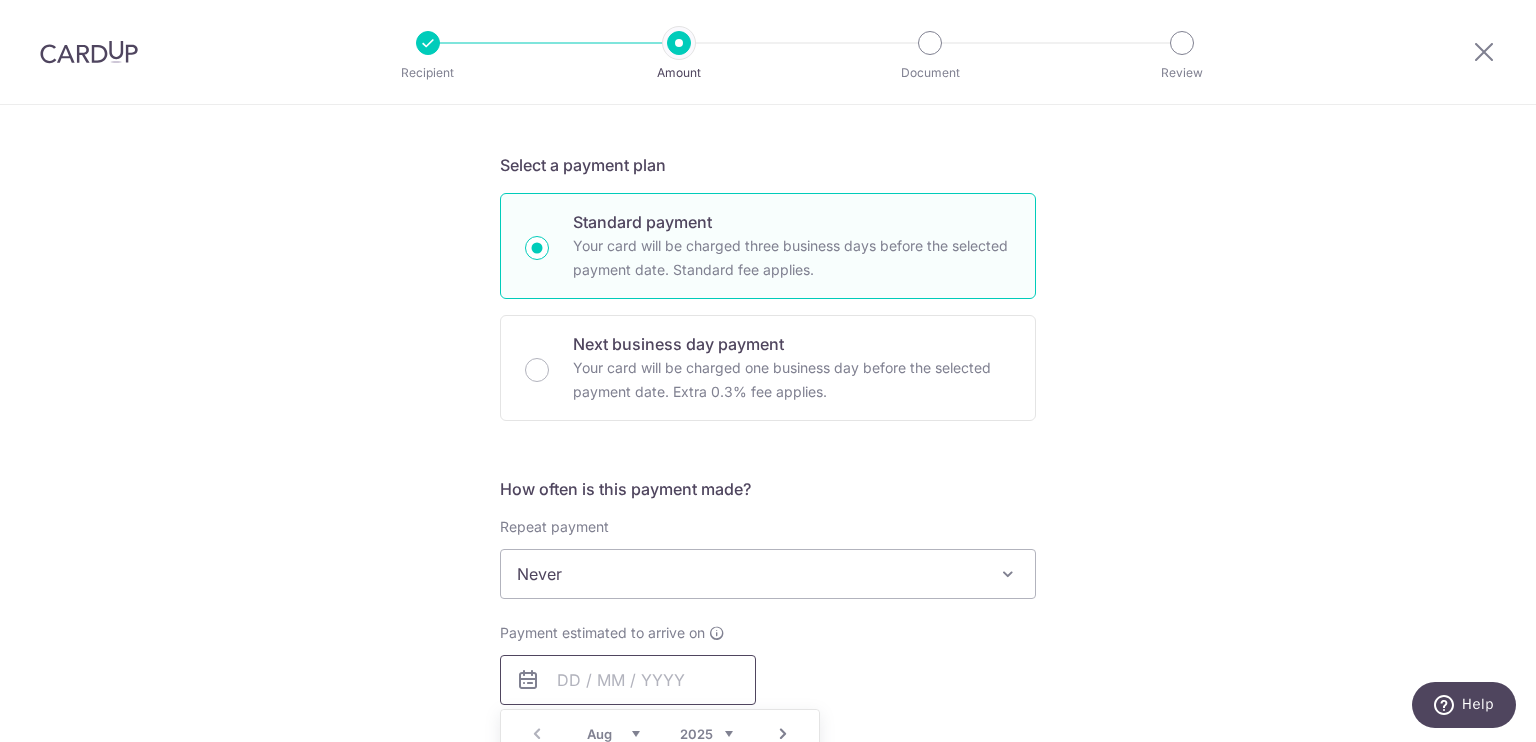 scroll, scrollTop: 631, scrollLeft: 0, axis: vertical 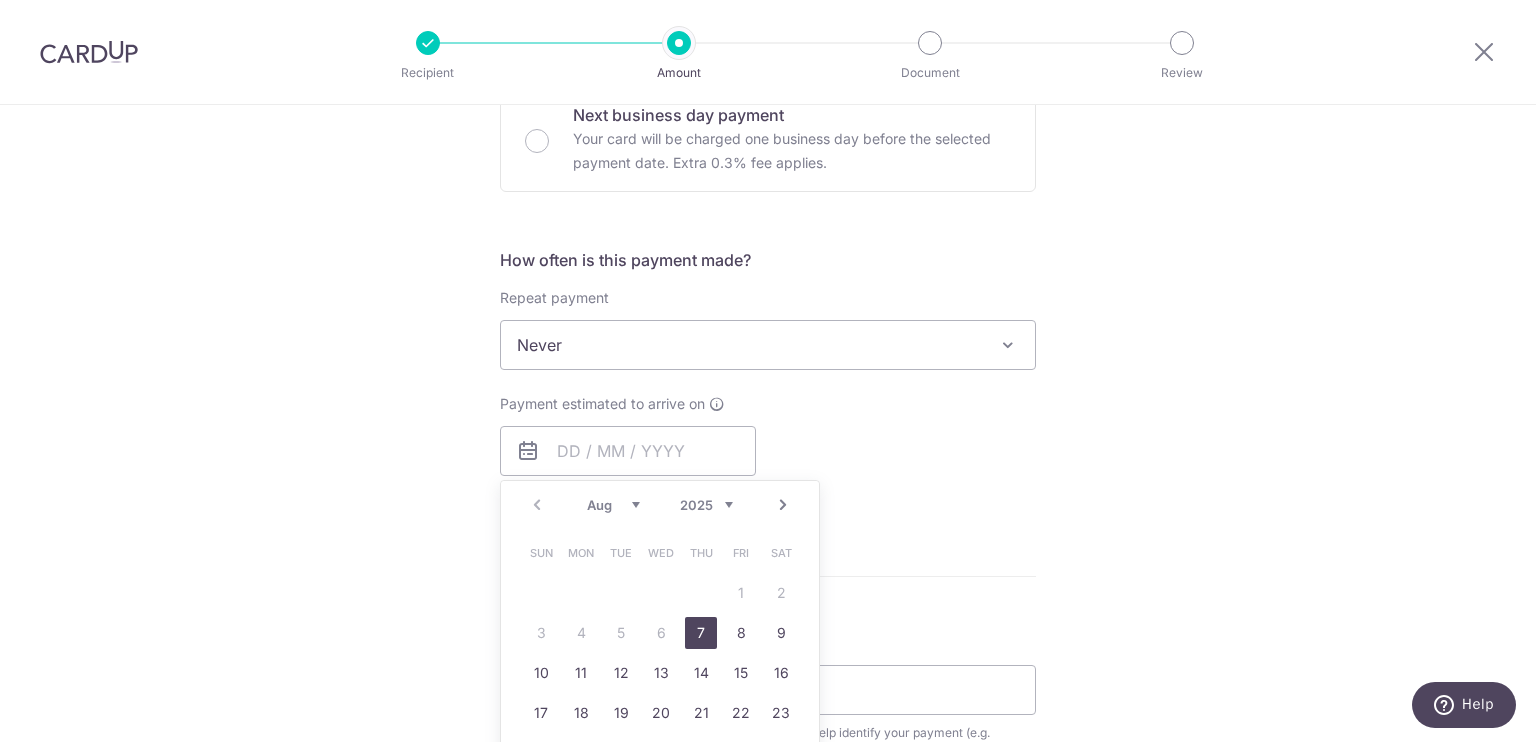 click on "7" at bounding box center (701, 633) 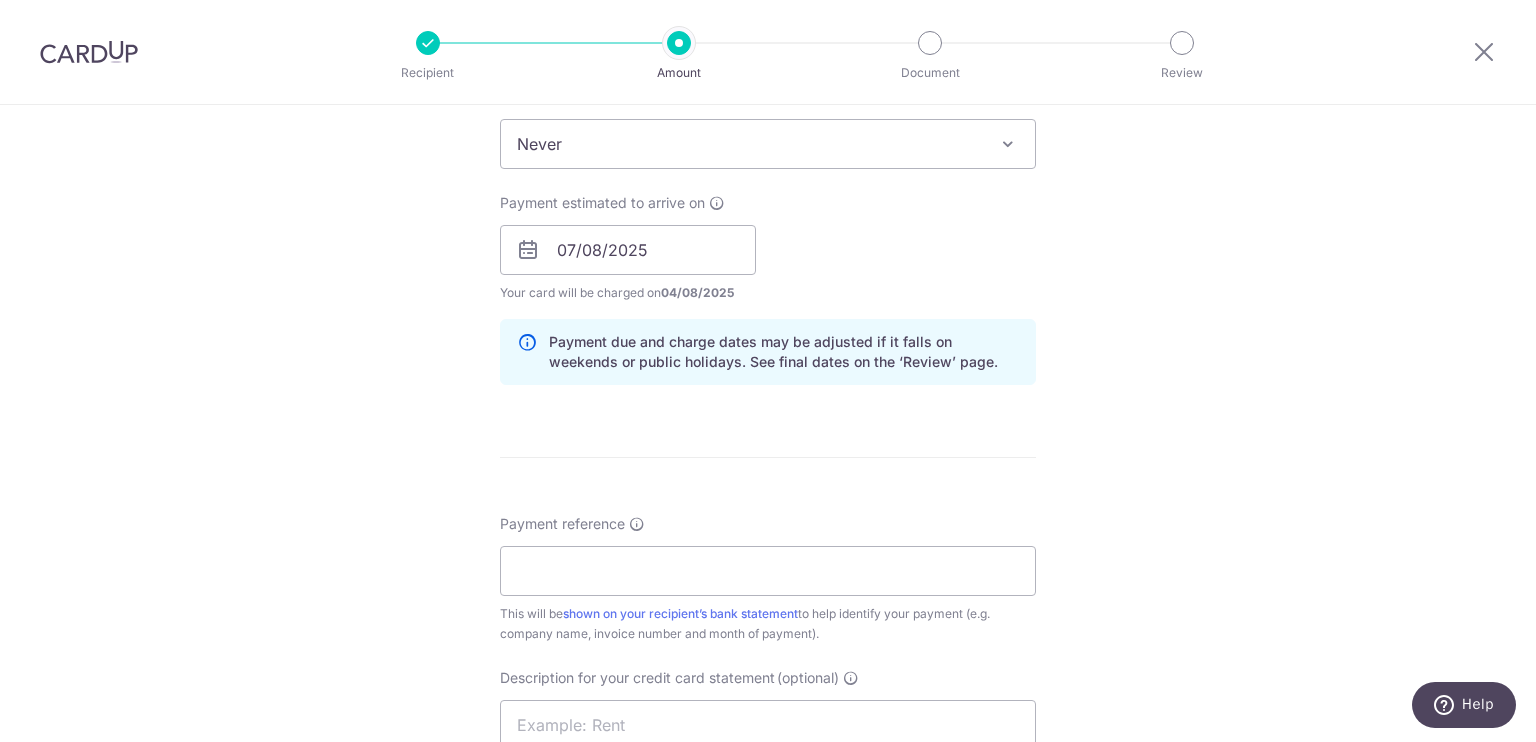 scroll, scrollTop: 834, scrollLeft: 0, axis: vertical 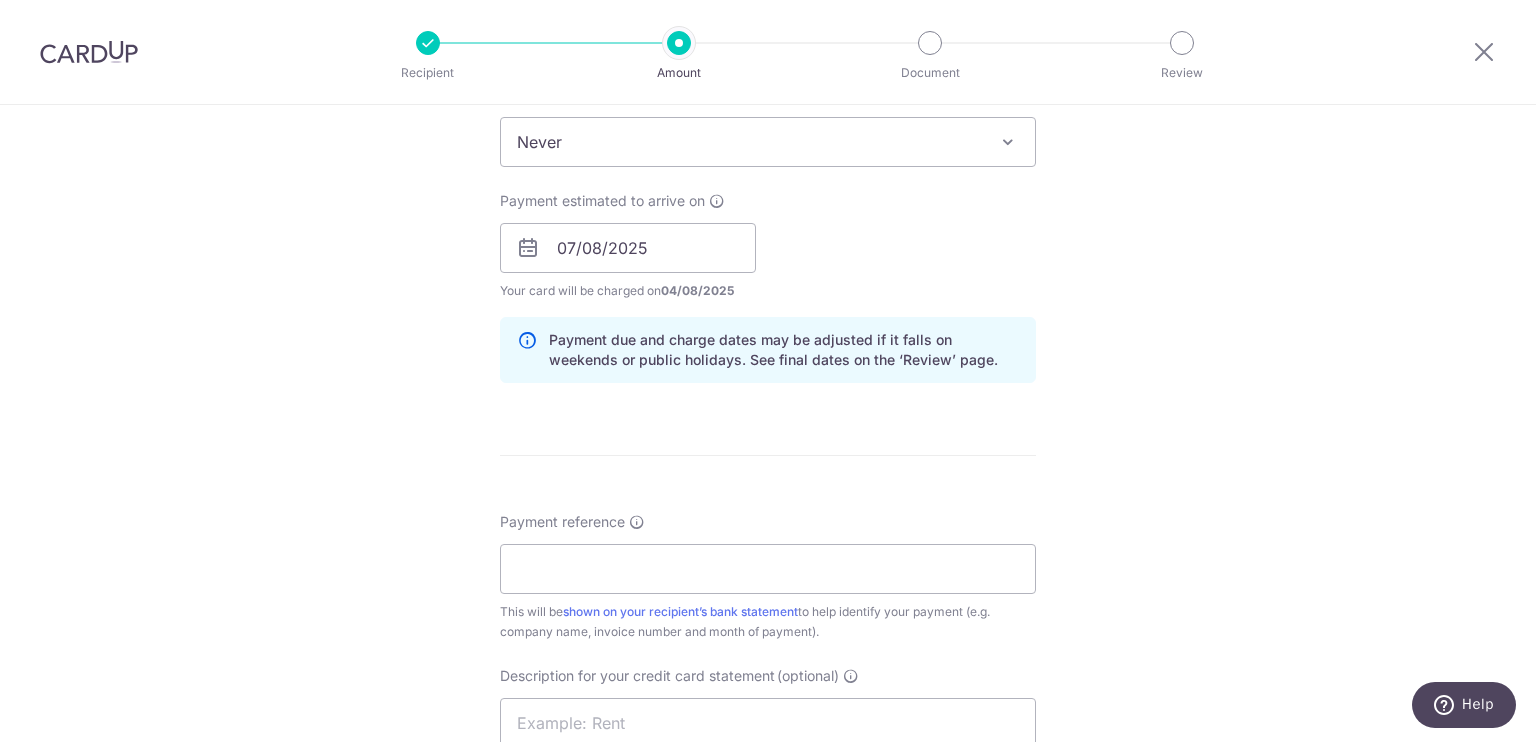 click on "This will be  shown on your recipient’s bank statement  to help identify your payment (e.g. company name, invoice number and month of payment)." at bounding box center (768, 622) 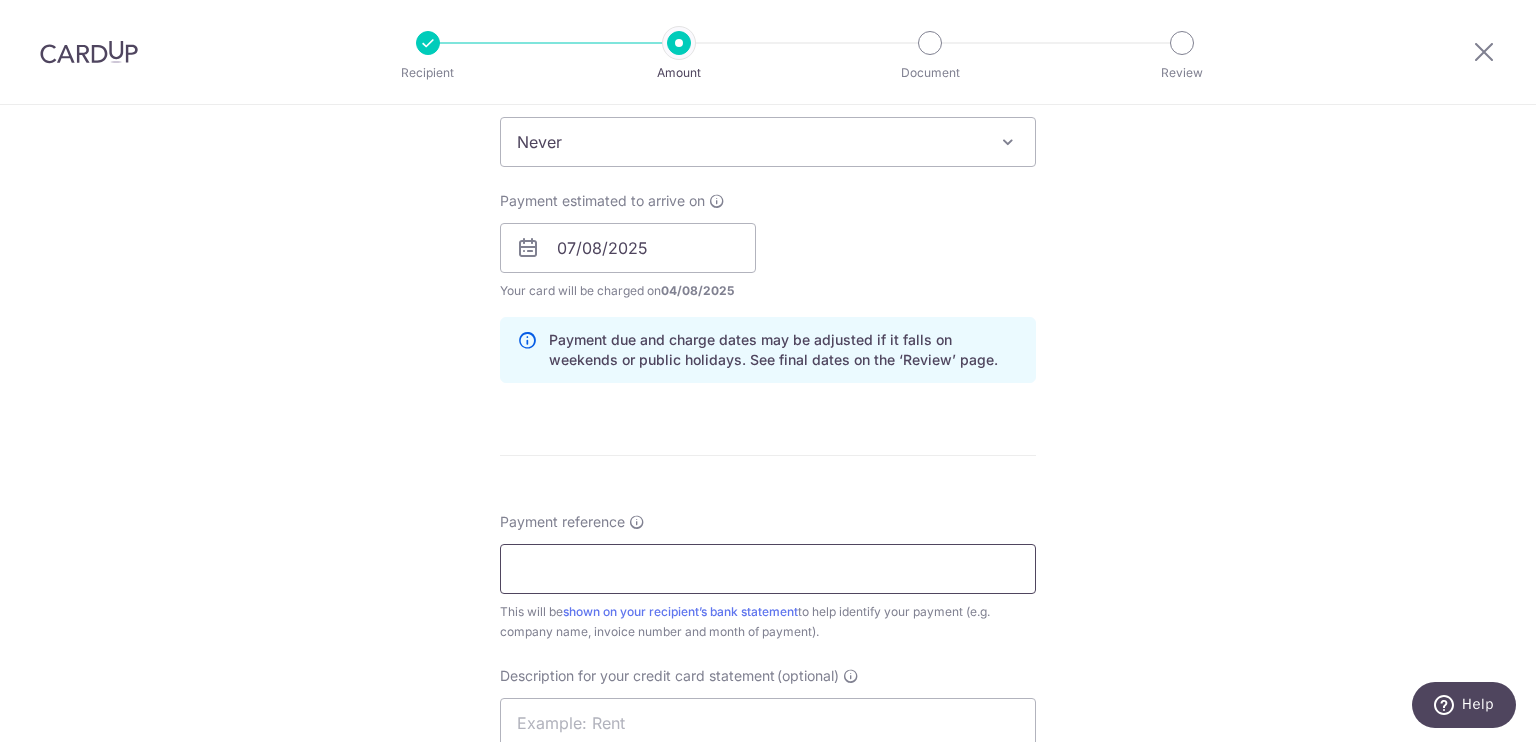 click on "Payment reference" at bounding box center (768, 569) 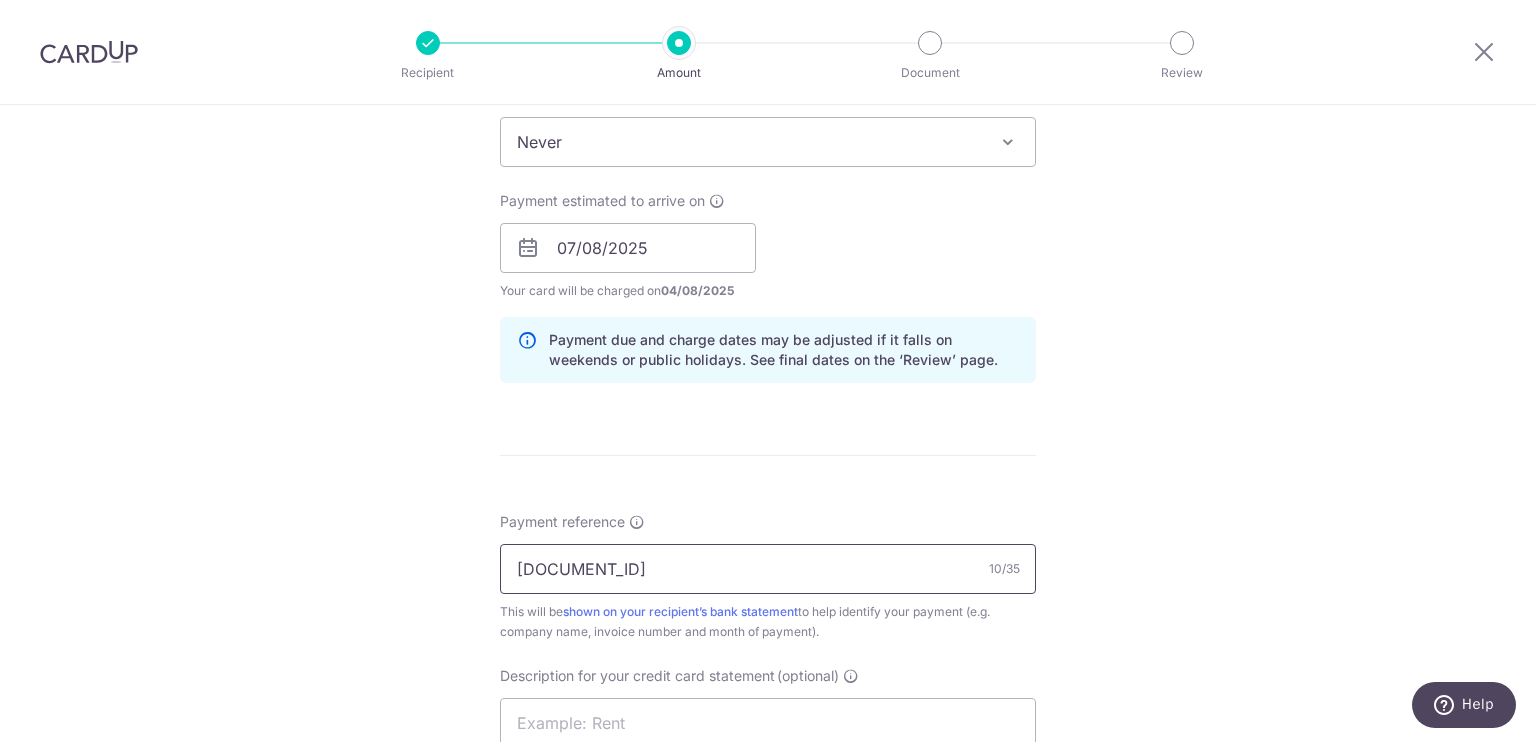 click on "7340011440" at bounding box center (768, 569) 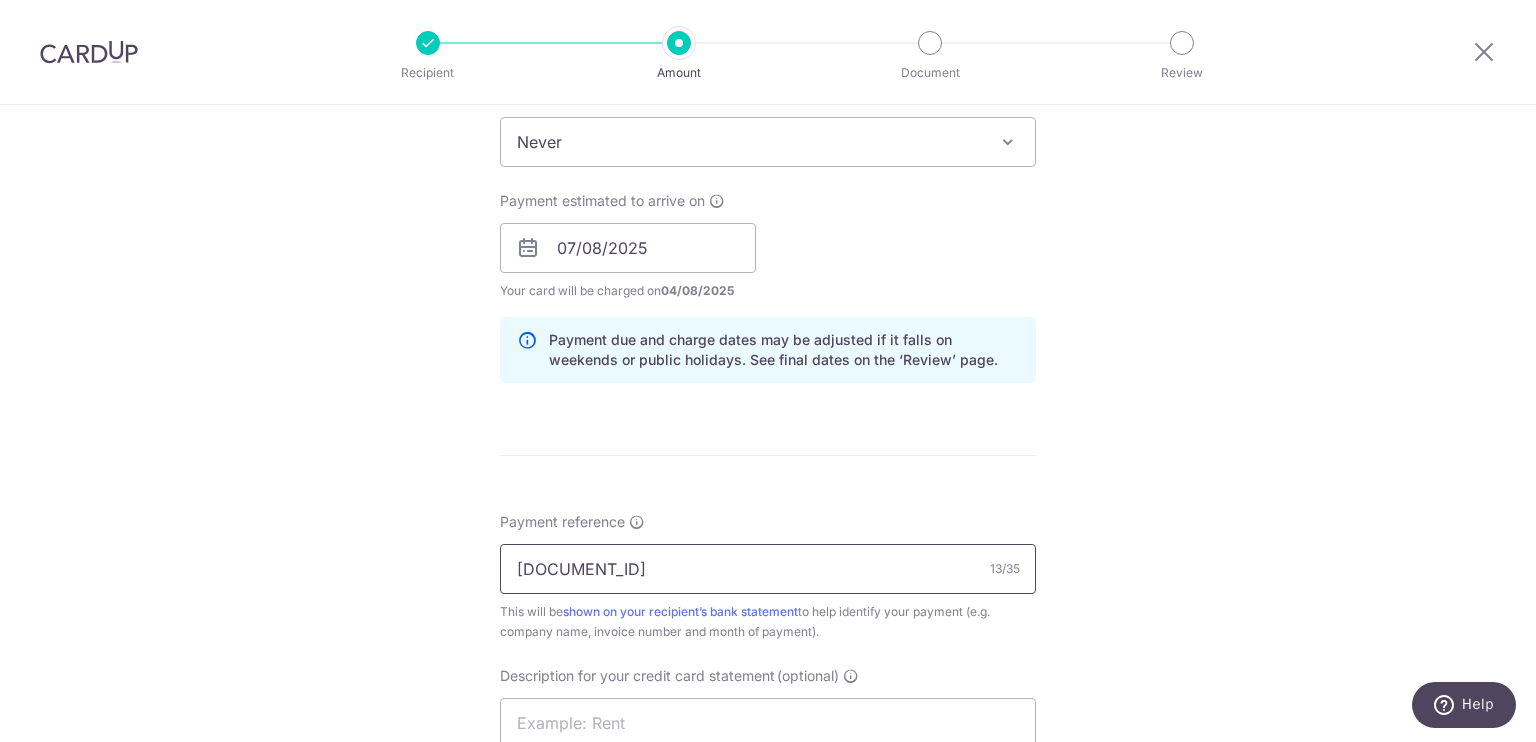 click on "PI 7340011440" at bounding box center (768, 569) 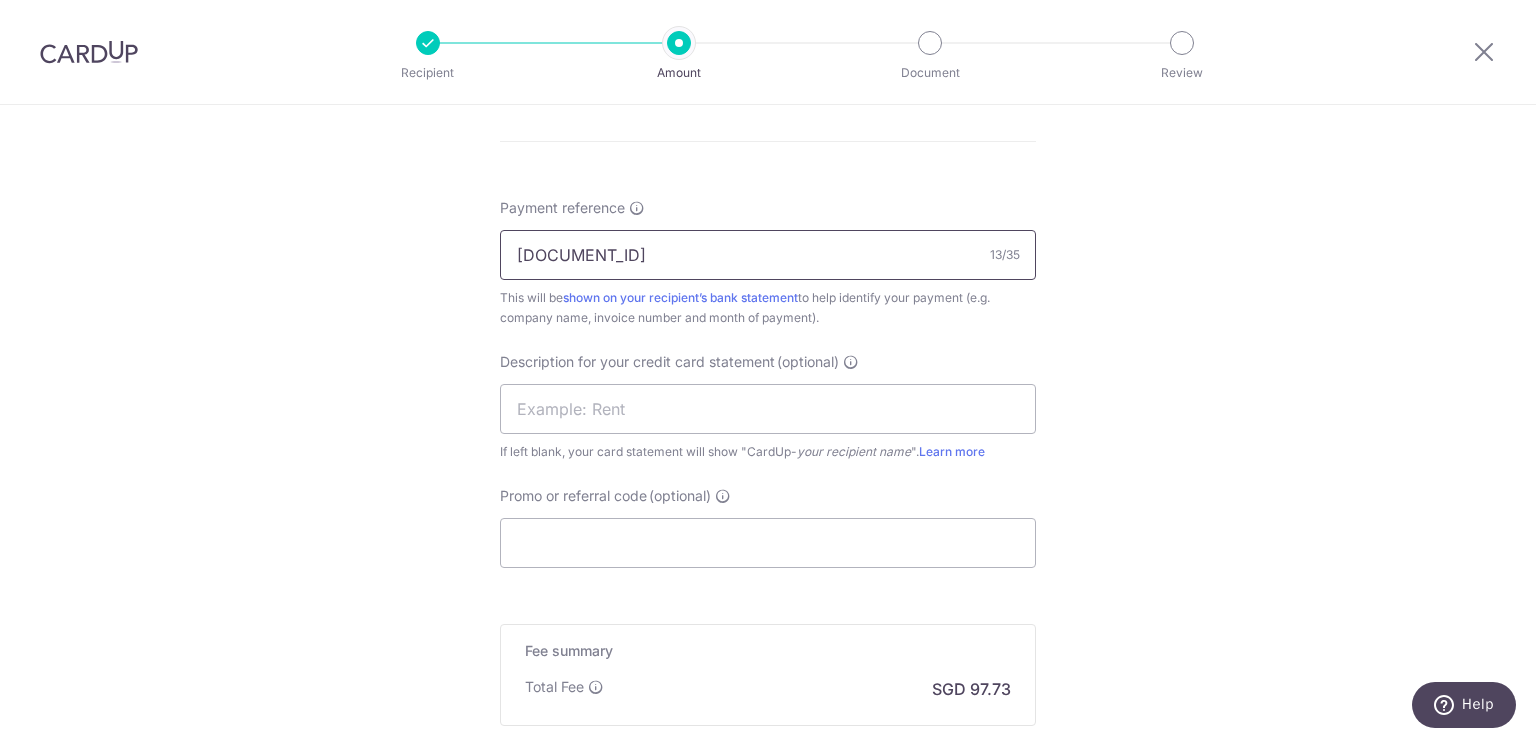 scroll, scrollTop: 1152, scrollLeft: 0, axis: vertical 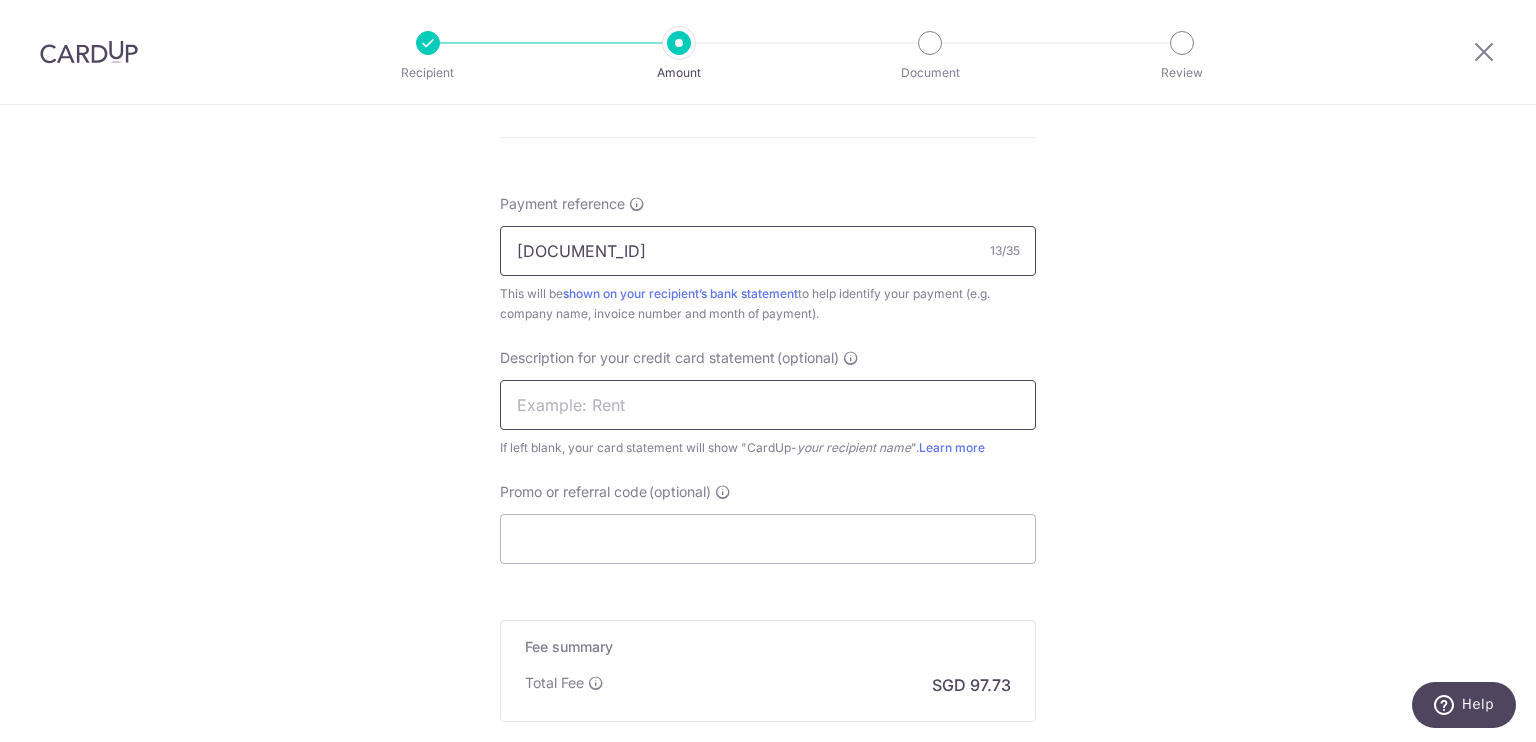 type on "PI 7340011440" 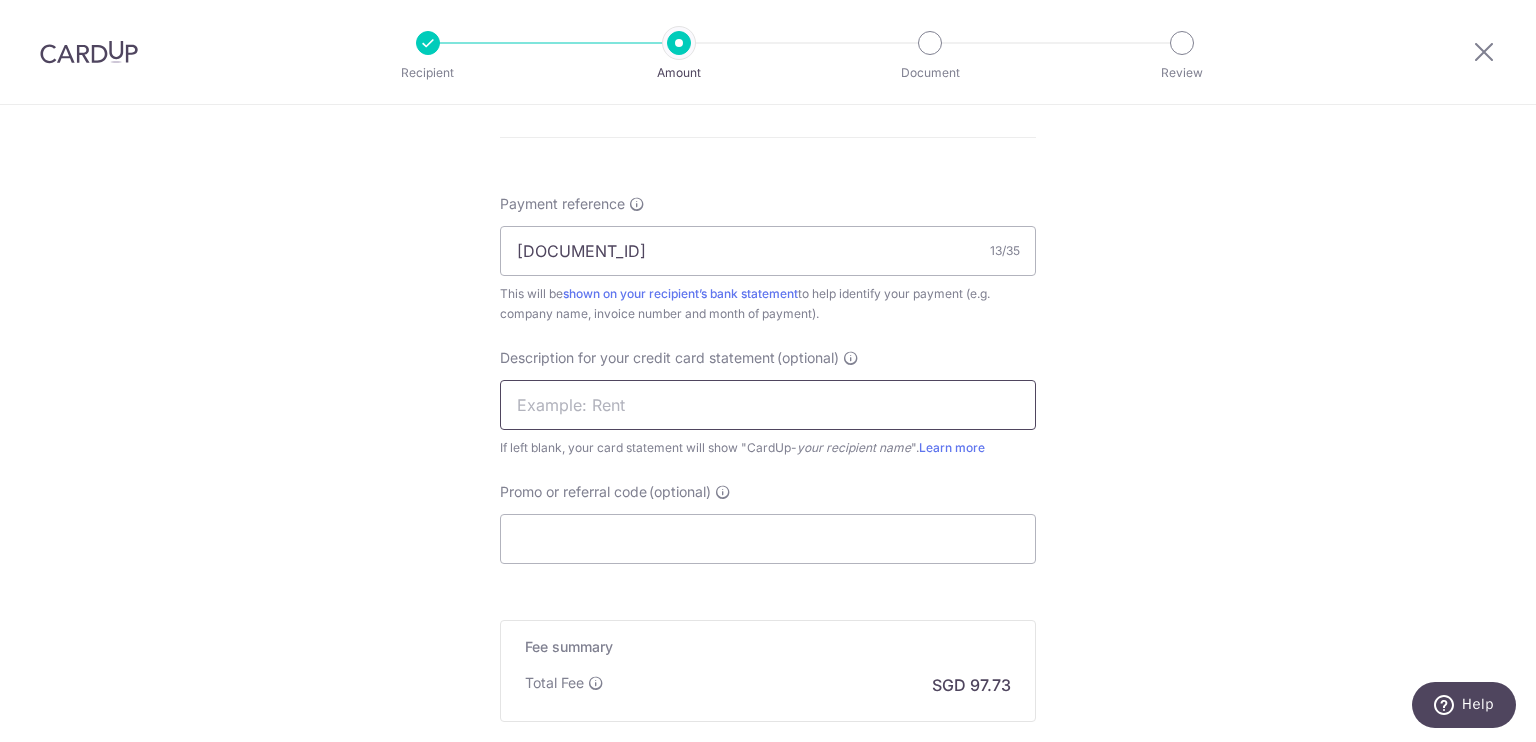 click at bounding box center [768, 405] 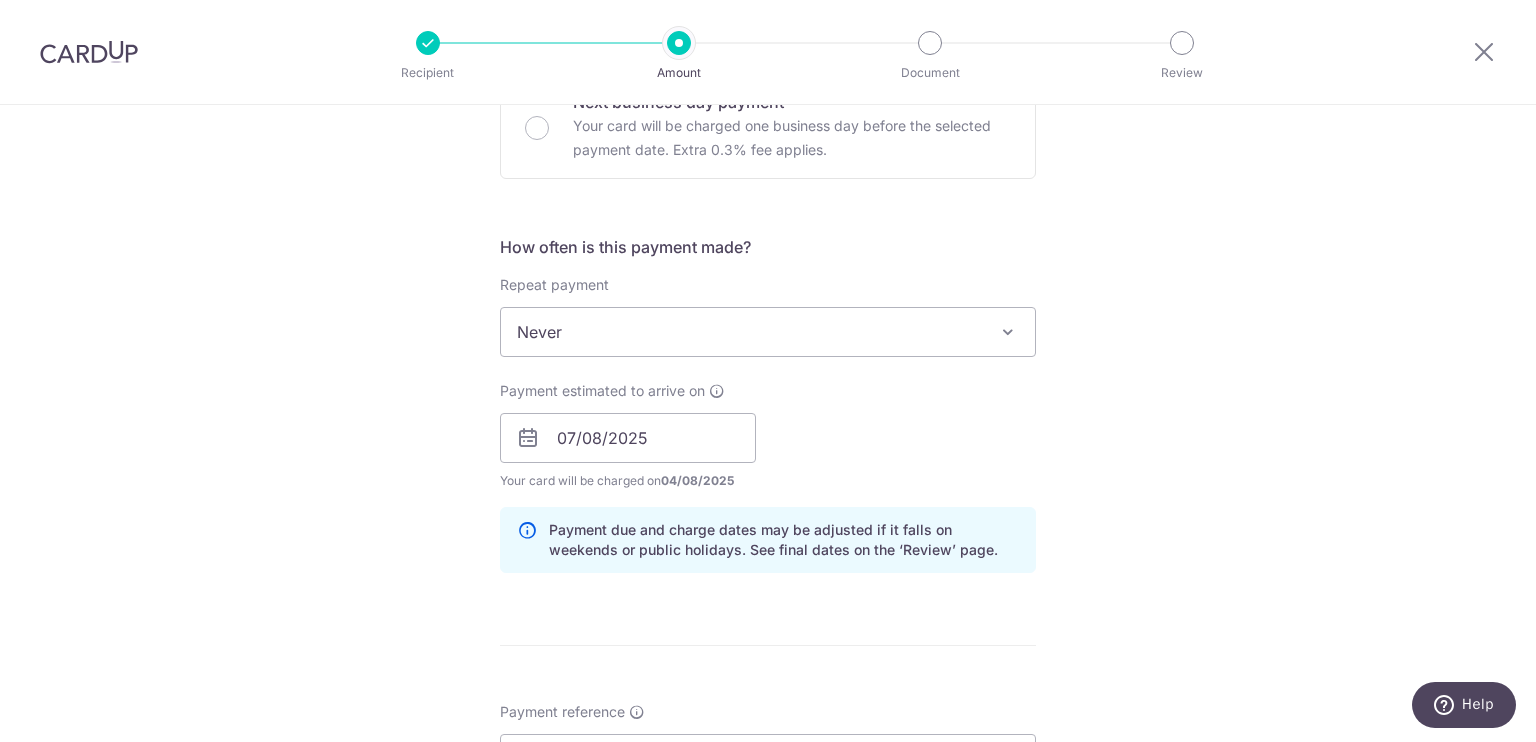 scroll, scrollTop: 1384, scrollLeft: 0, axis: vertical 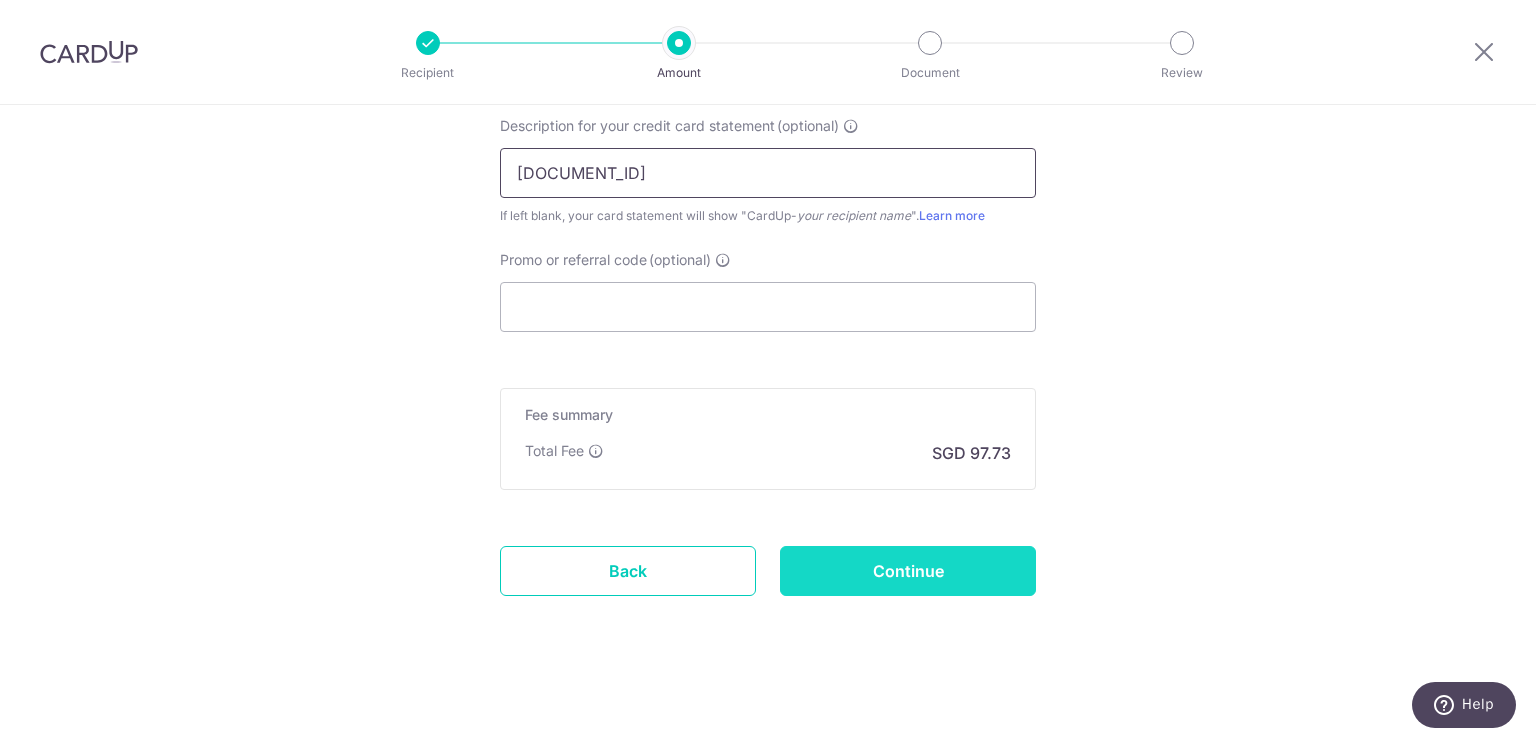 type on "PI 7340011440" 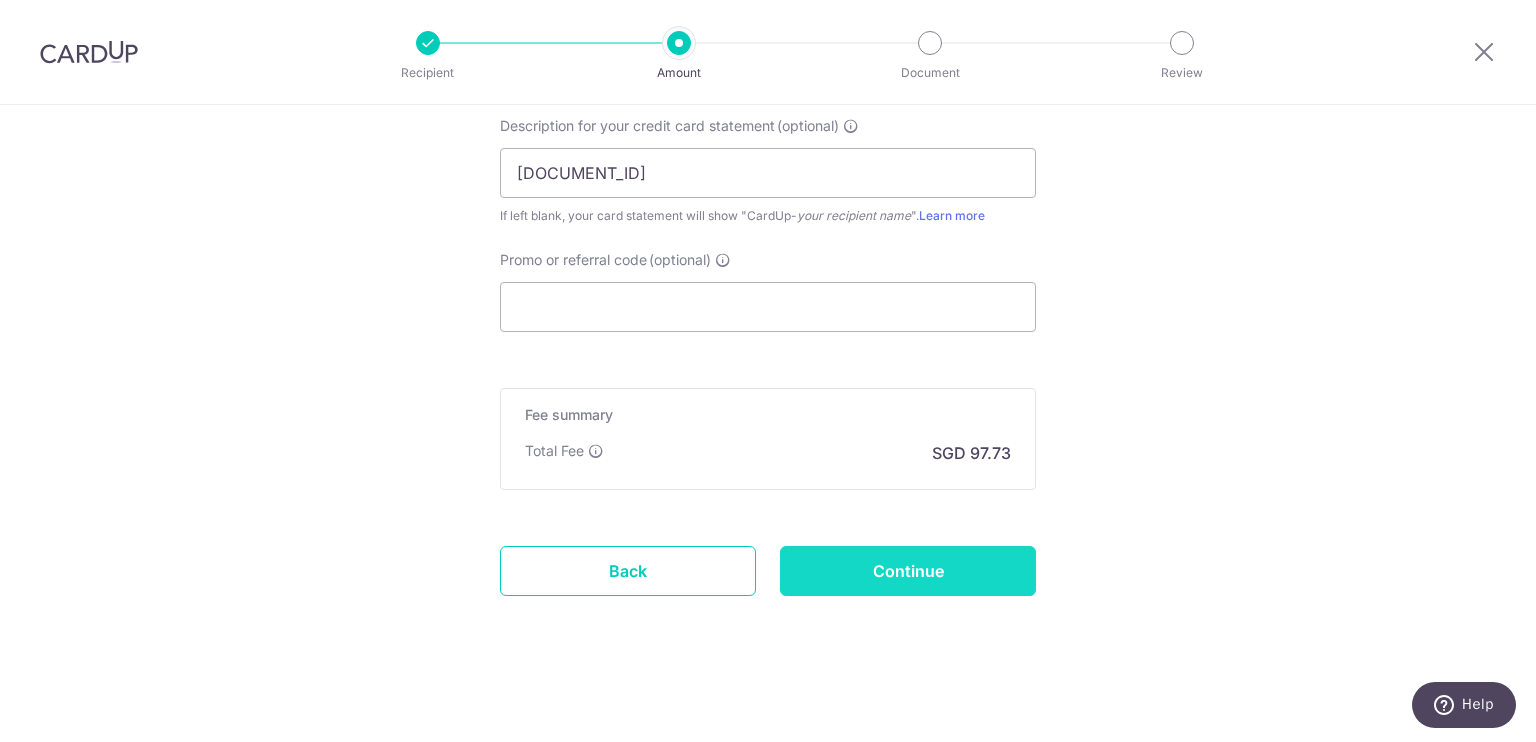 click on "Continue" at bounding box center (908, 571) 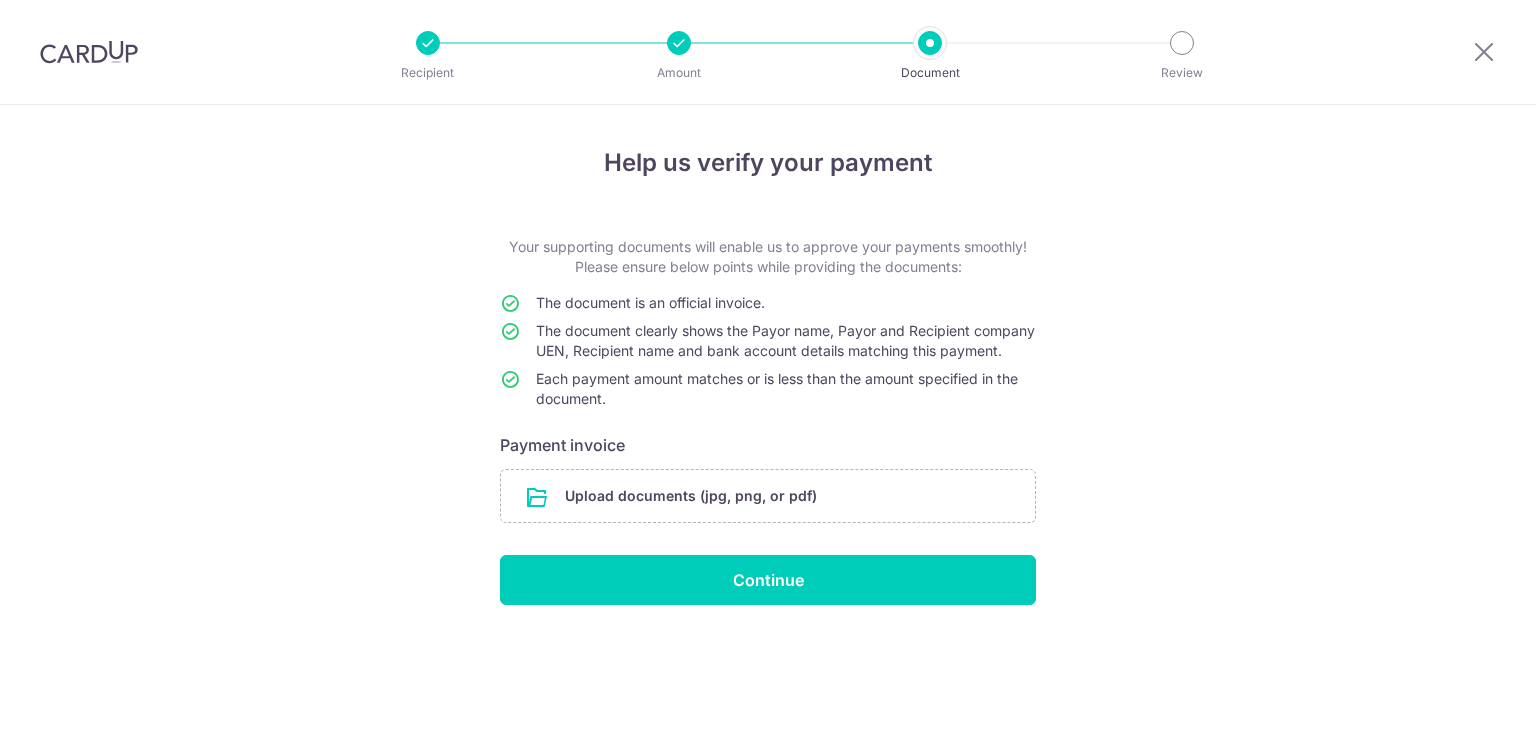 scroll, scrollTop: 0, scrollLeft: 0, axis: both 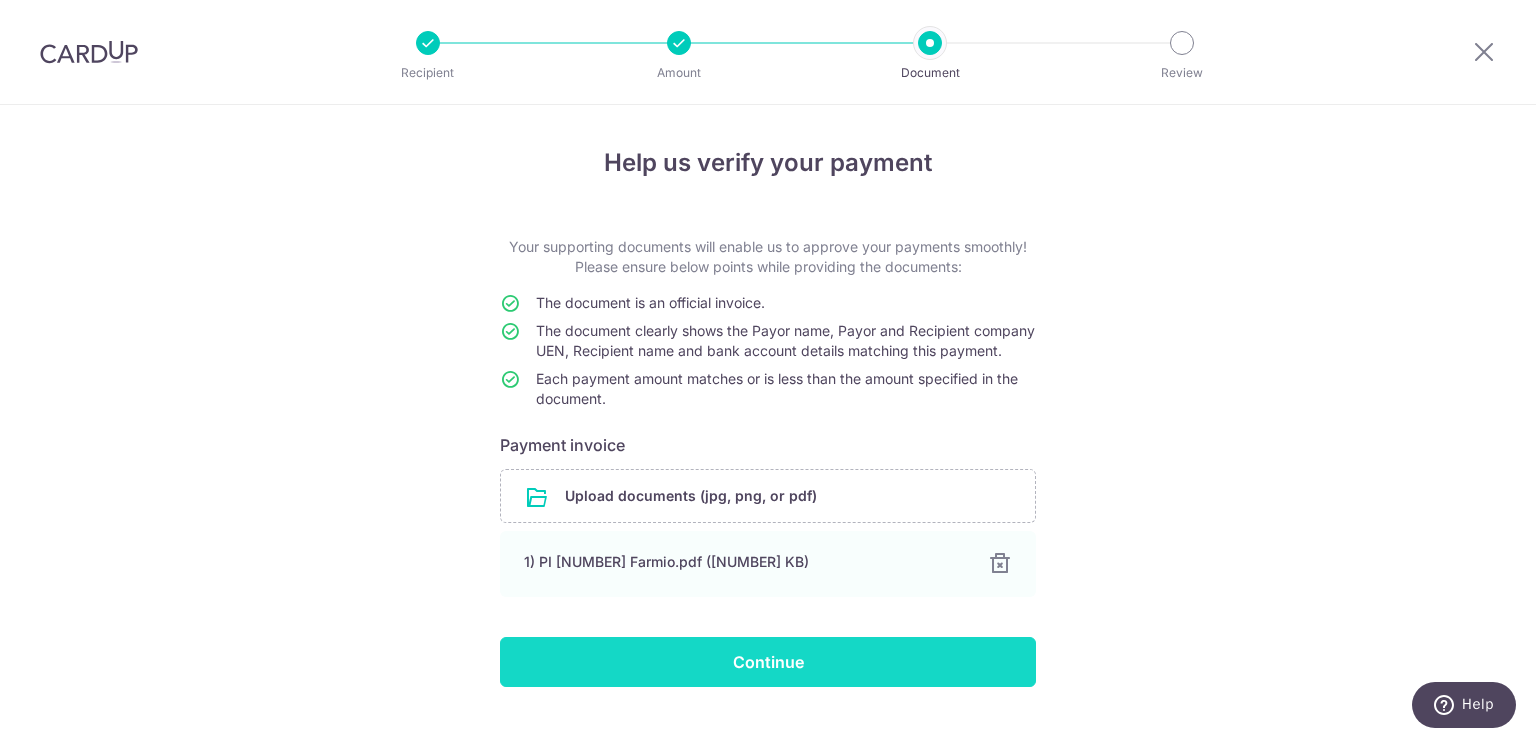 click on "Continue" at bounding box center (768, 662) 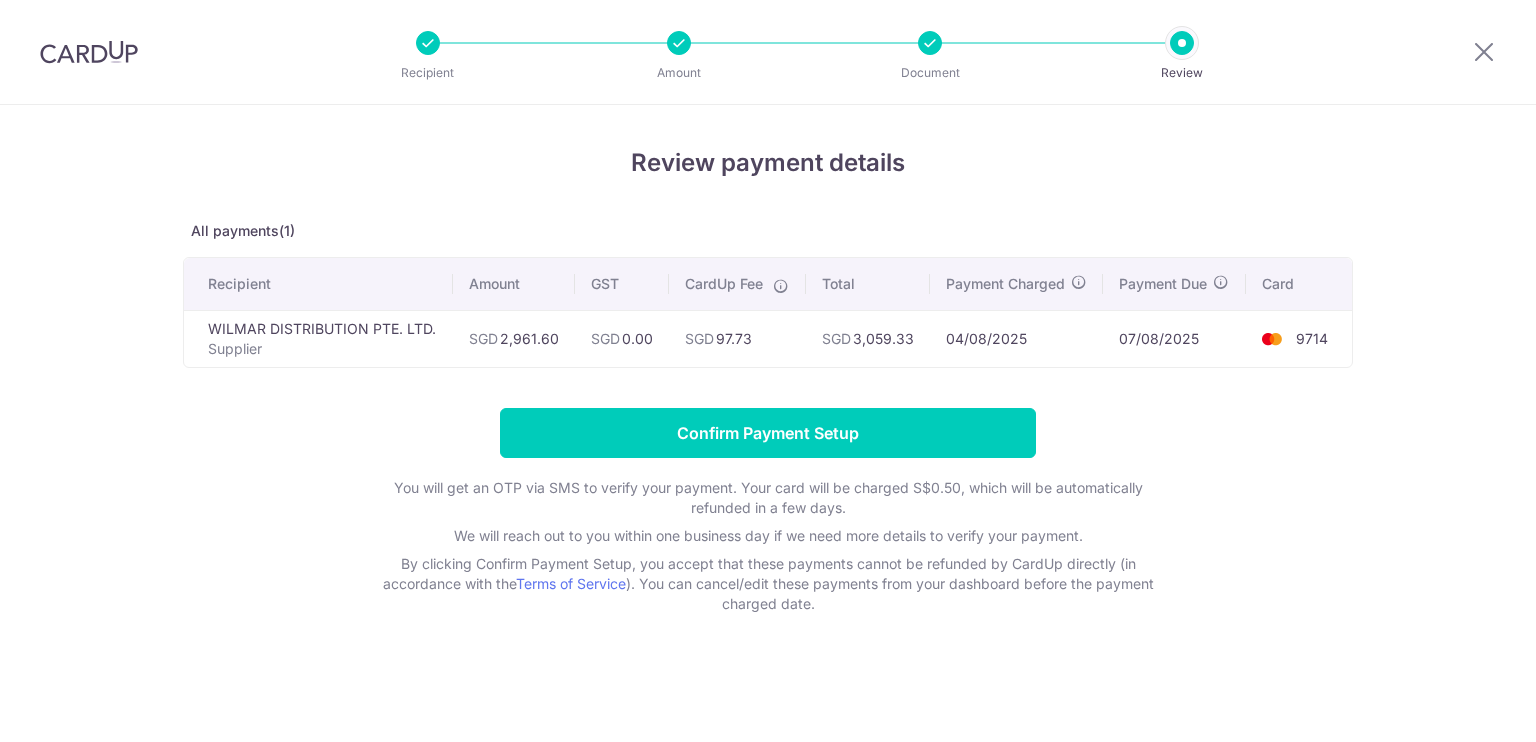 scroll, scrollTop: 0, scrollLeft: 0, axis: both 